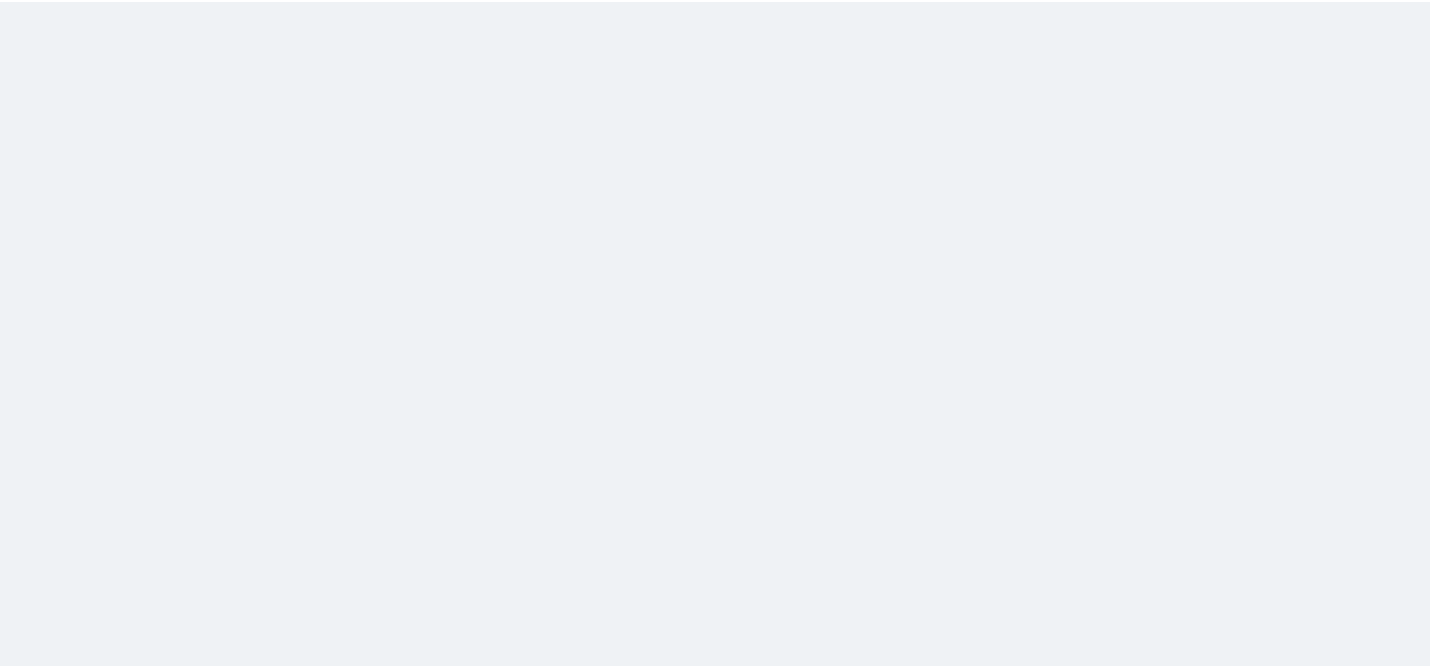 scroll, scrollTop: 0, scrollLeft: 0, axis: both 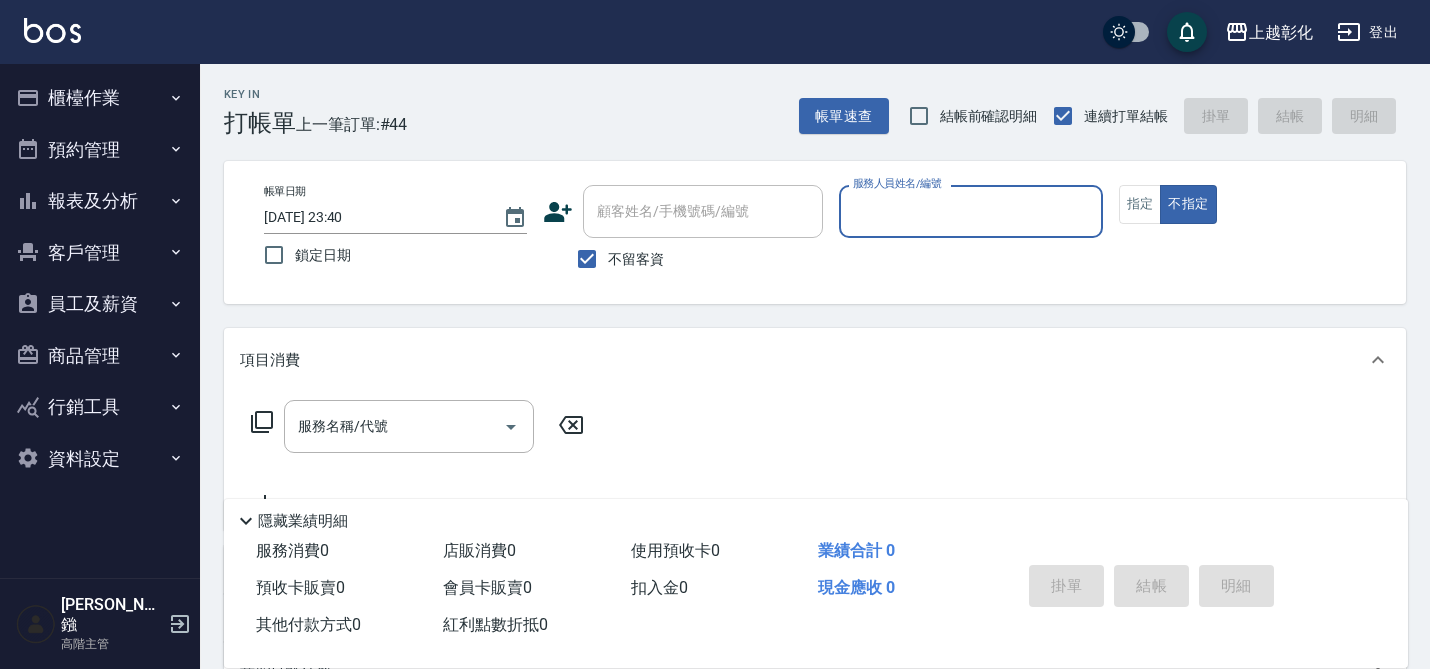 click on "櫃檯作業" at bounding box center [100, 98] 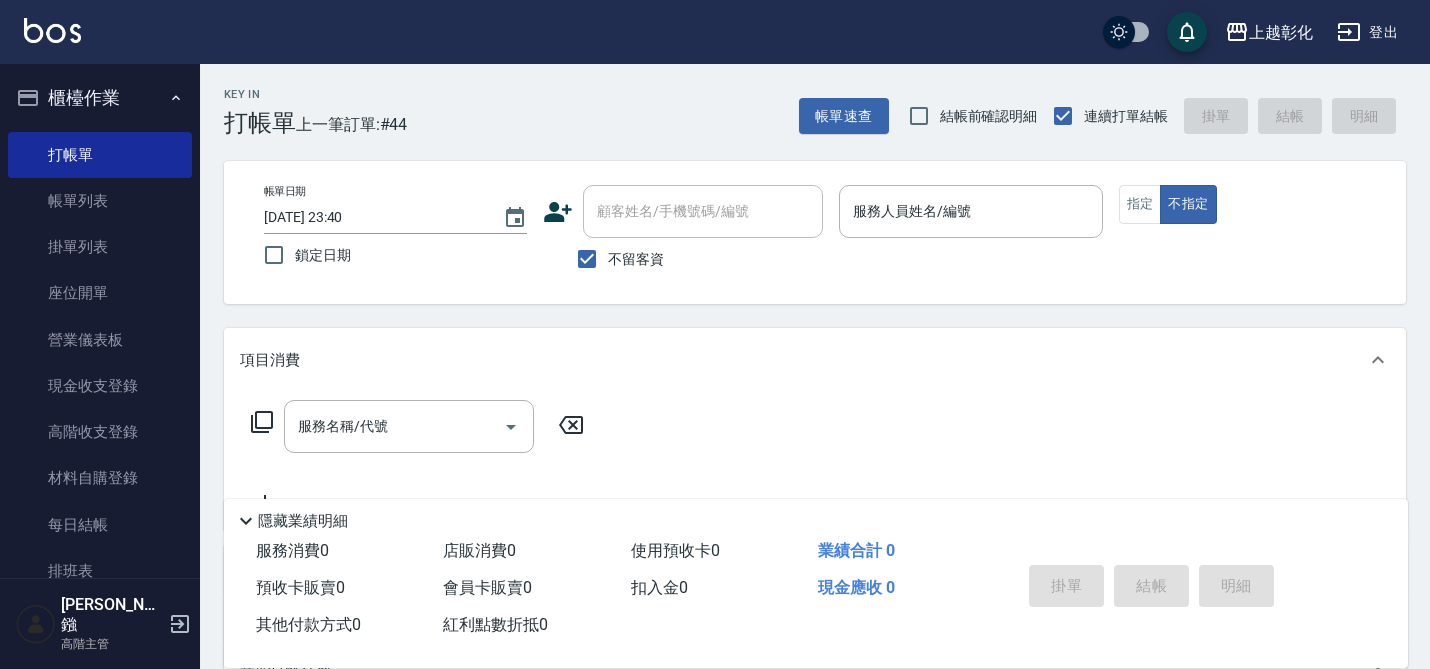 click on "櫃檯作業" at bounding box center [100, 98] 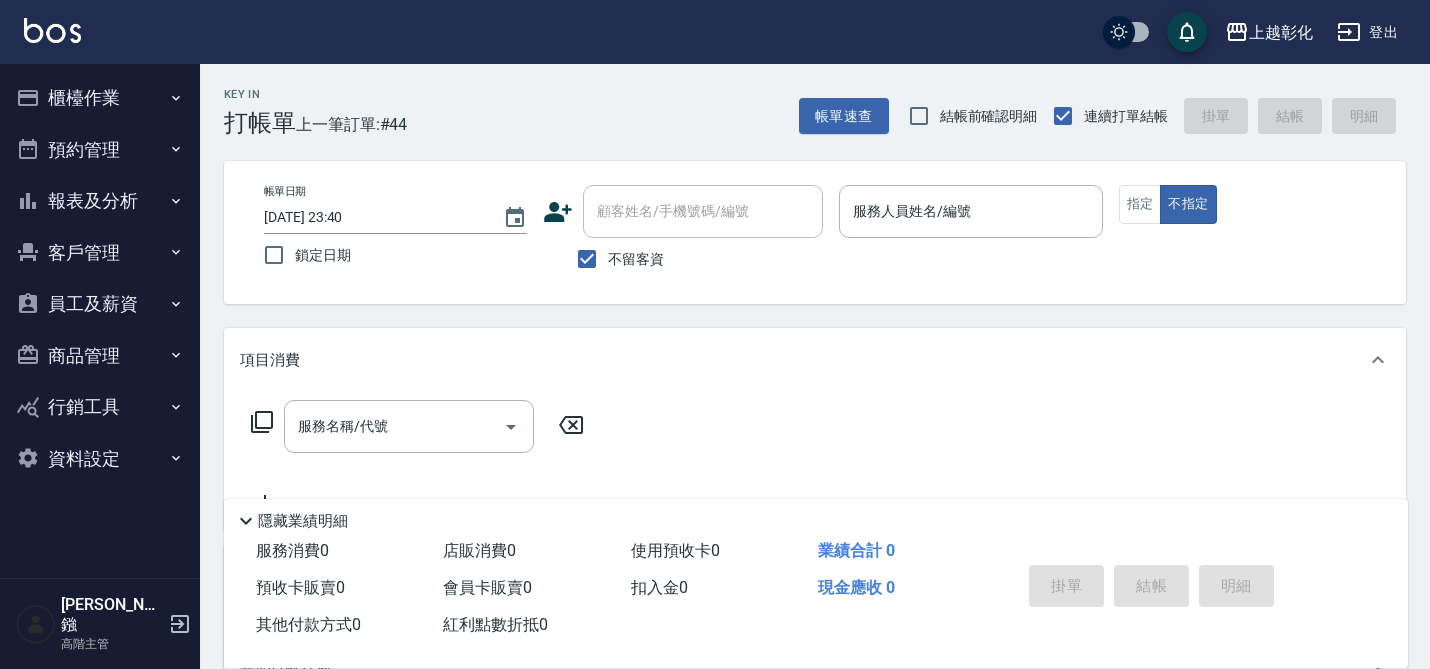 click on "櫃檯作業" at bounding box center (100, 98) 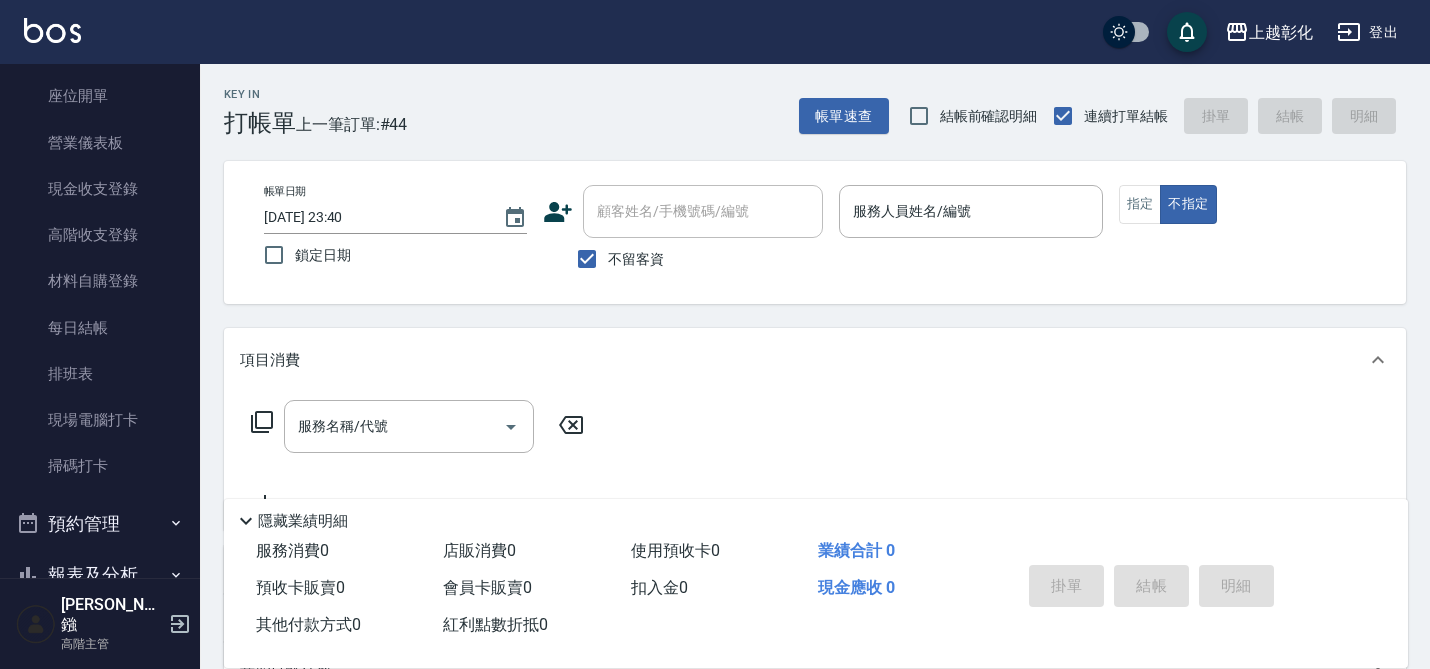 scroll, scrollTop: 0, scrollLeft: 0, axis: both 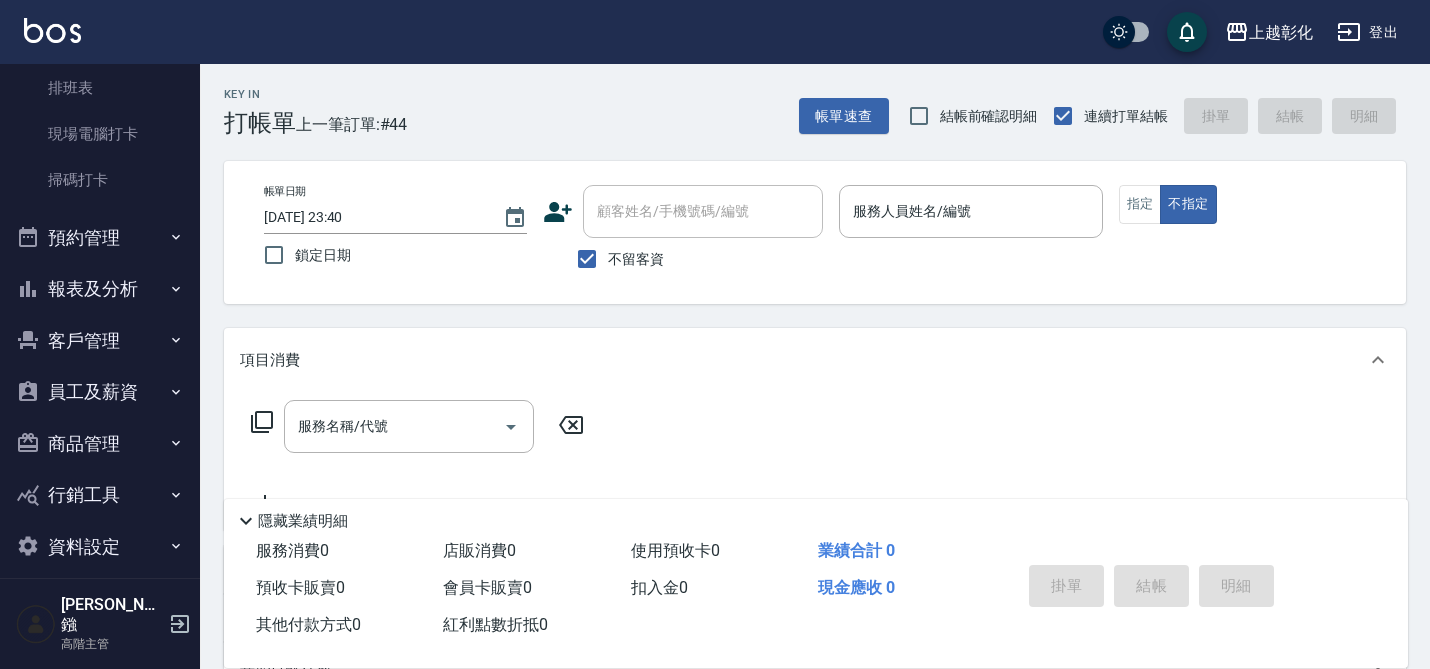 click on "報表及分析" at bounding box center [100, 289] 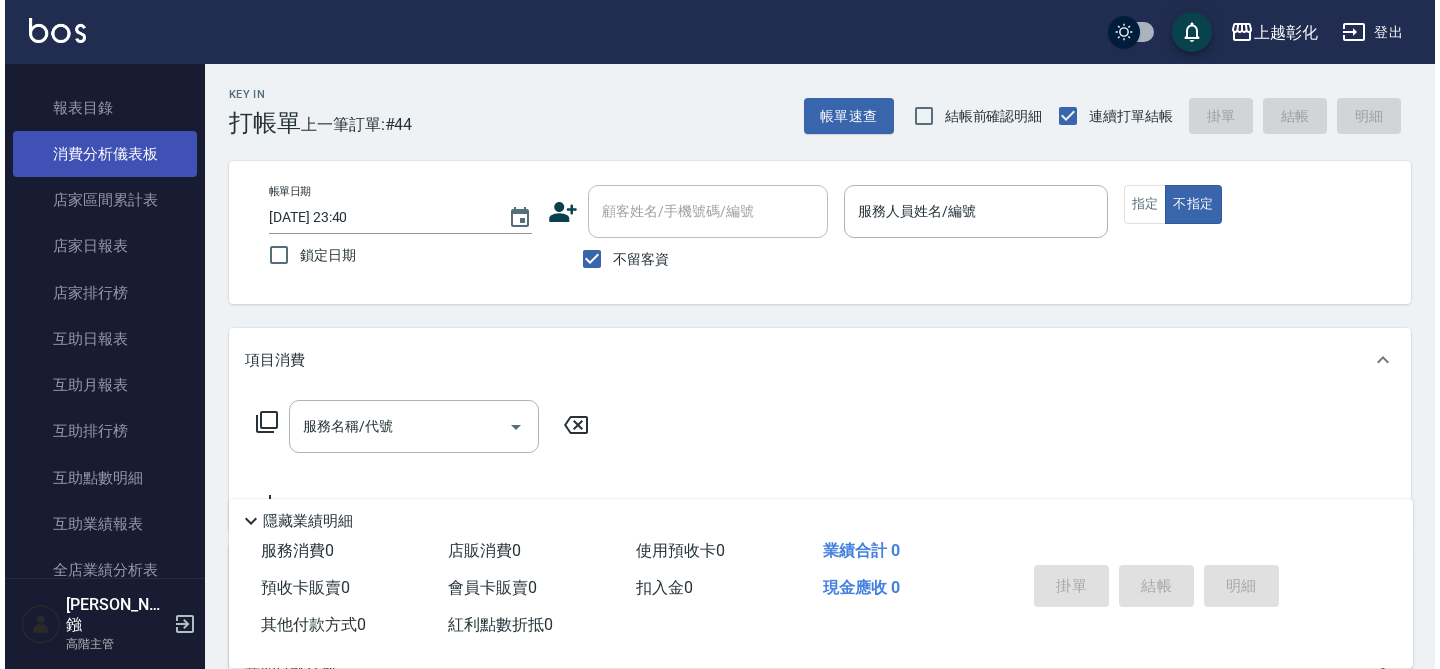 scroll, scrollTop: 908, scrollLeft: 0, axis: vertical 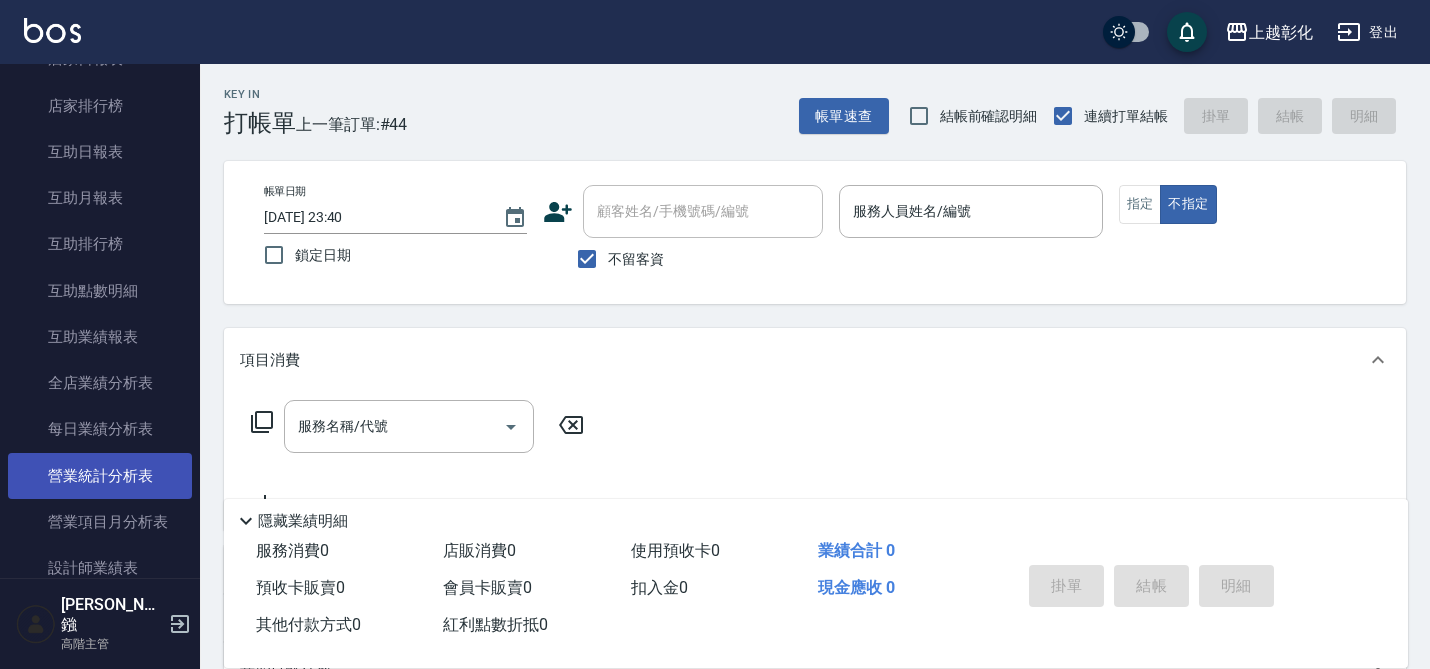 click on "營業統計分析表" at bounding box center (100, 476) 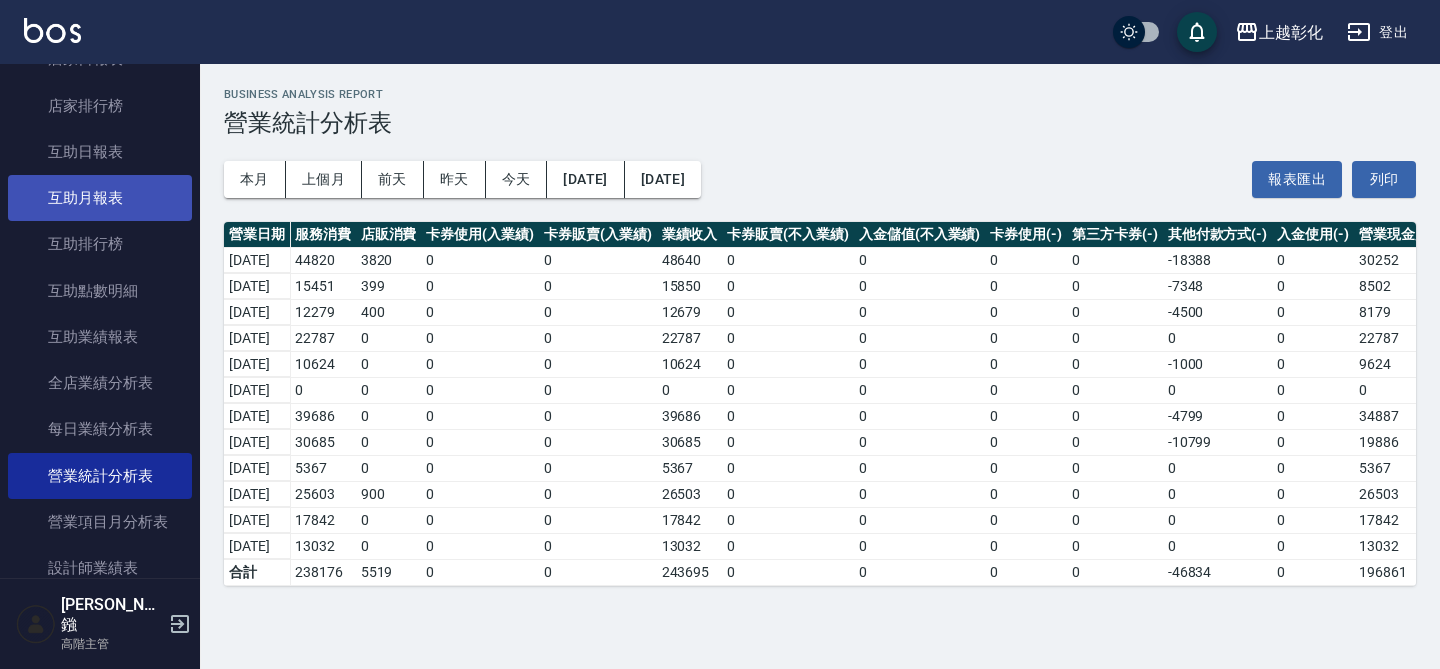 click on "互助月報表" at bounding box center [100, 198] 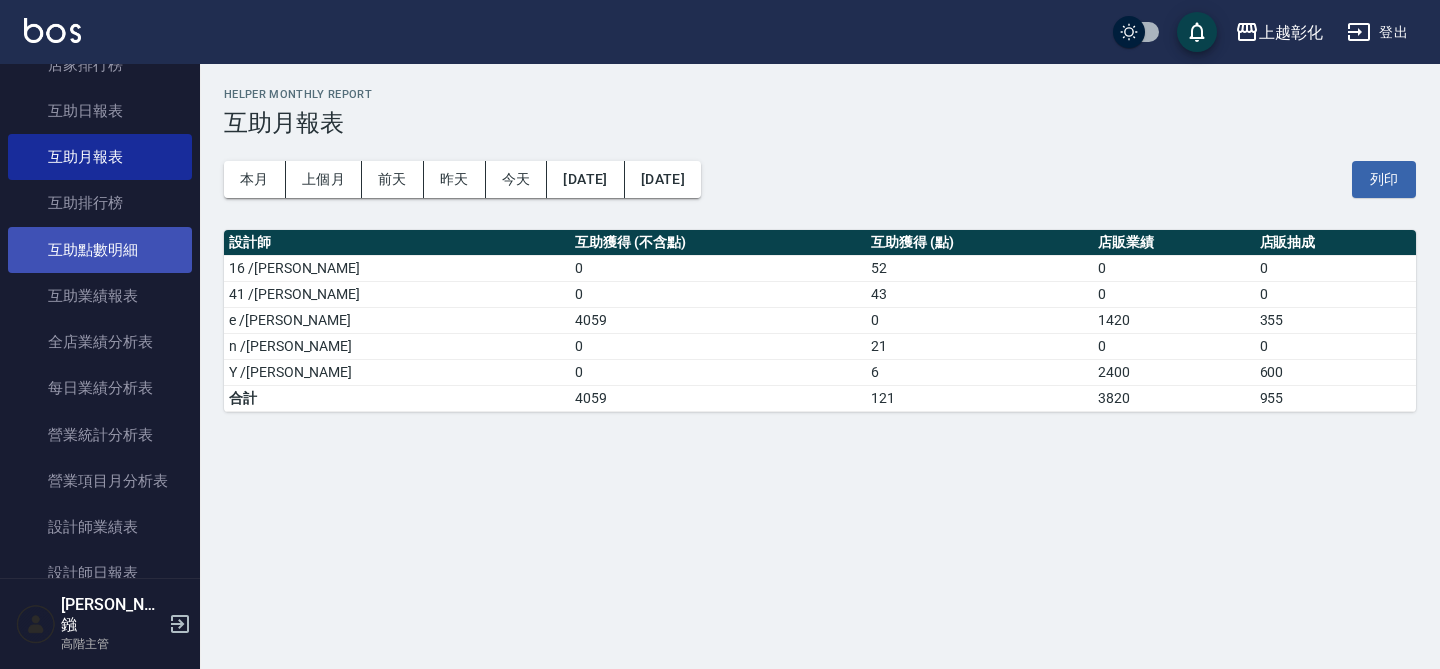 scroll, scrollTop: 908, scrollLeft: 0, axis: vertical 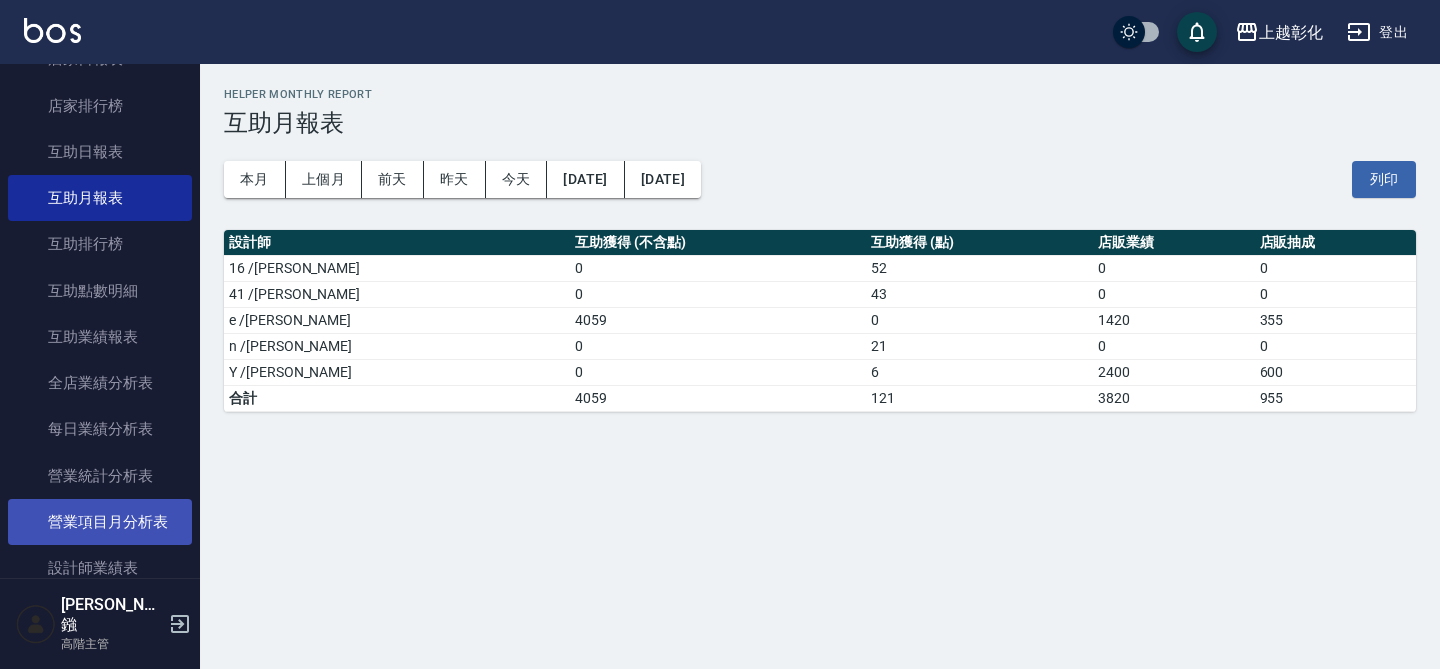 click on "營業項目月分析表" at bounding box center (100, 522) 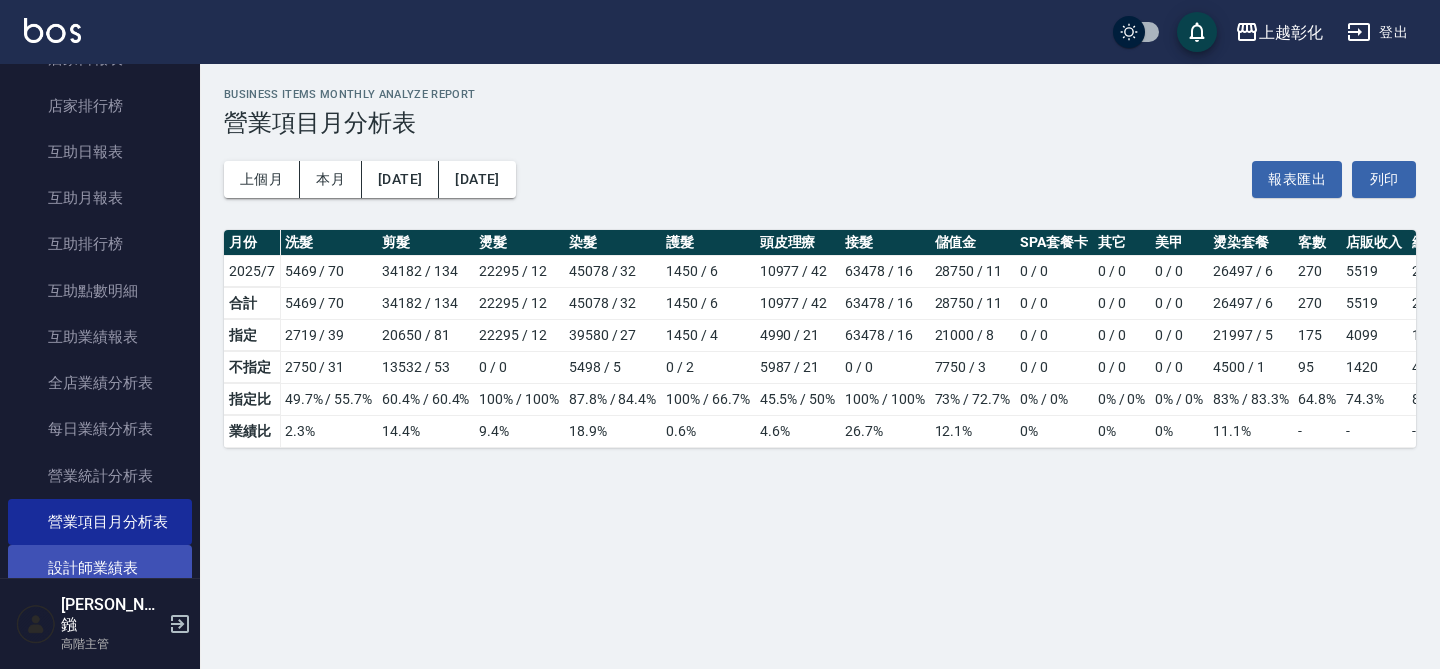 click on "設計師業績表" at bounding box center [100, 568] 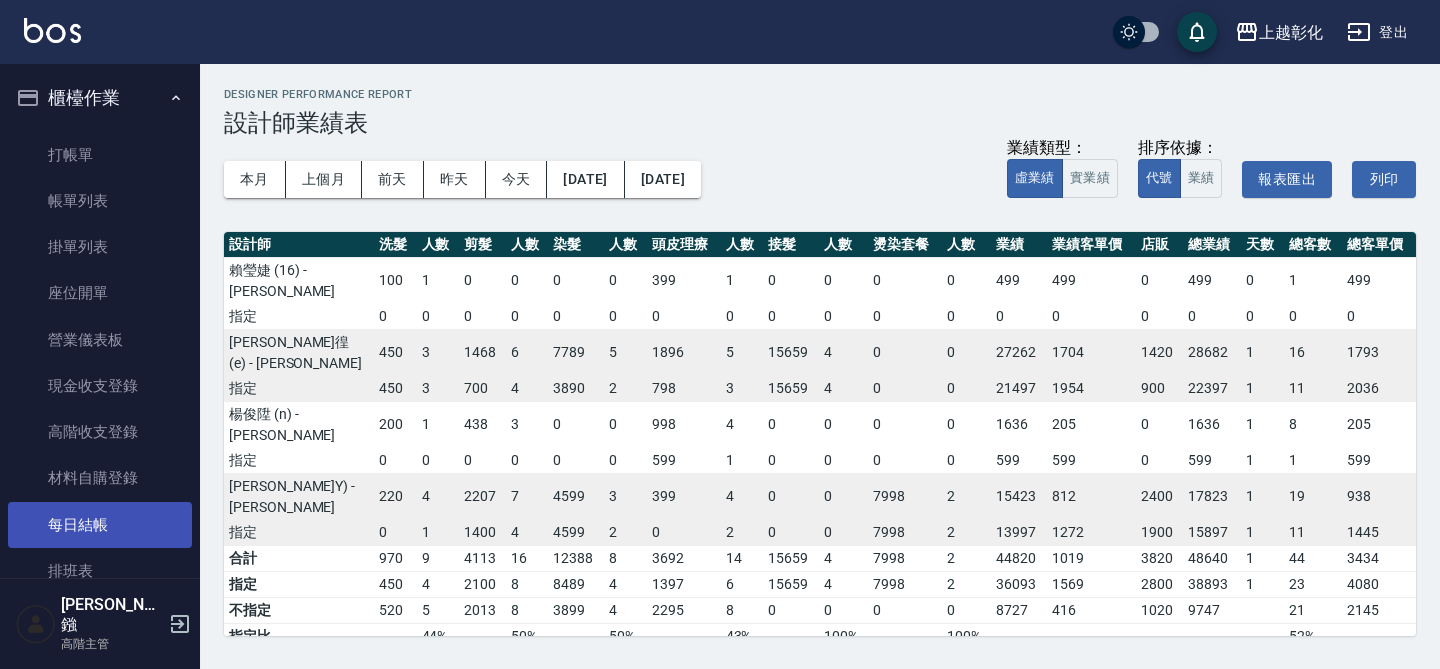 scroll, scrollTop: 0, scrollLeft: 0, axis: both 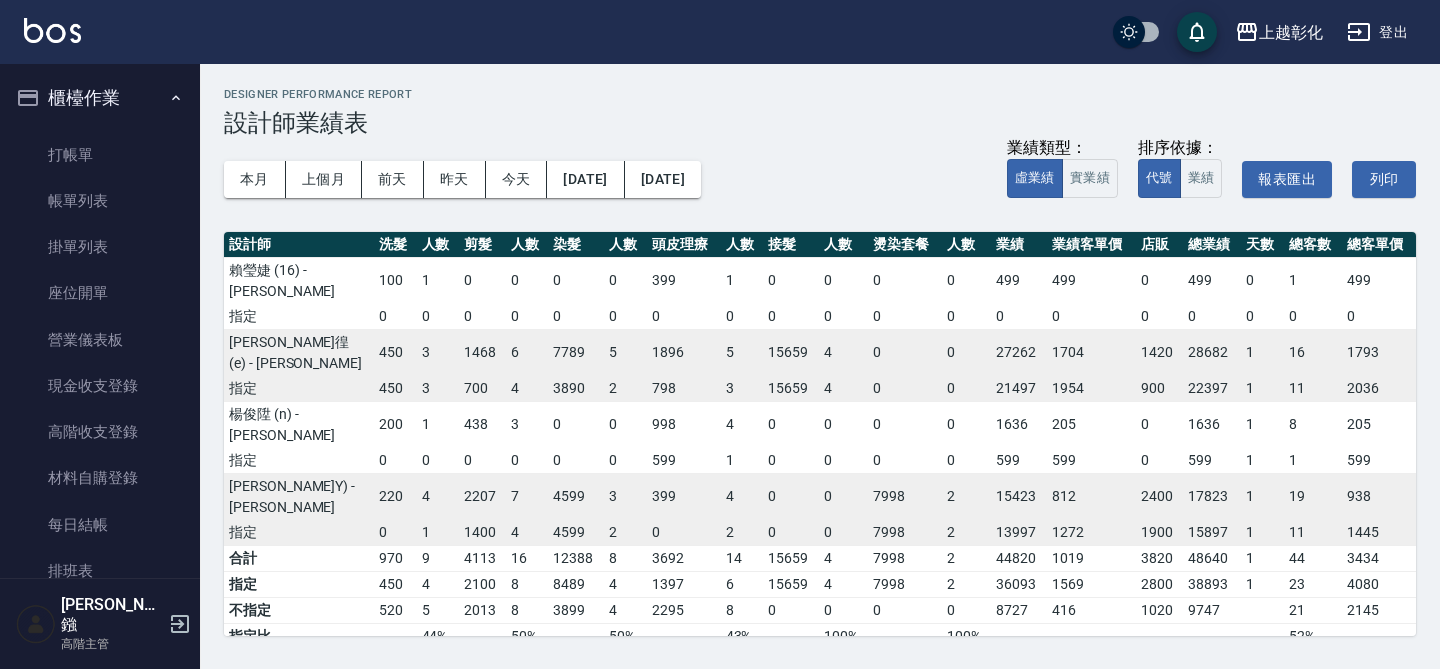 click on "櫃檯作業 打帳單 帳單列表 掛單列表 座位開單 營業儀表板 現金收支登錄 高階收支登錄 材料自購登錄 每日結帳 排班表 現場電腦打卡 掃碼打卡 預約管理 預約管理 單日預約紀錄 單週預約紀錄 報表及分析 報表目錄 消費分析儀表板 店家區間累計表 店家日報表 店家排行榜 互助日報表 互助月報表 互助排行榜 互助點數明細 互助業績報表 全店業績分析表 每日業績分析表 營業統計分析表 營業項目月分析表 設計師業績表 設計師日報表 設計師業績分析表 設計師業績月報表 設計師抽成報表 設計師排行榜 商品銷售排行榜 商品消耗明細 商品進銷貨報表 商品庫存表 商品庫存盤點表 會員卡銷售報表 服務扣項明細表 單一服務項目查詢 店販抽成明細 店販分類抽成明細 顧客入金餘額表 顧客卡券餘額表 每日非現金明細 每日收支明細 收支分類明細表 收支匯款表 費用分析表" at bounding box center [100, 321] 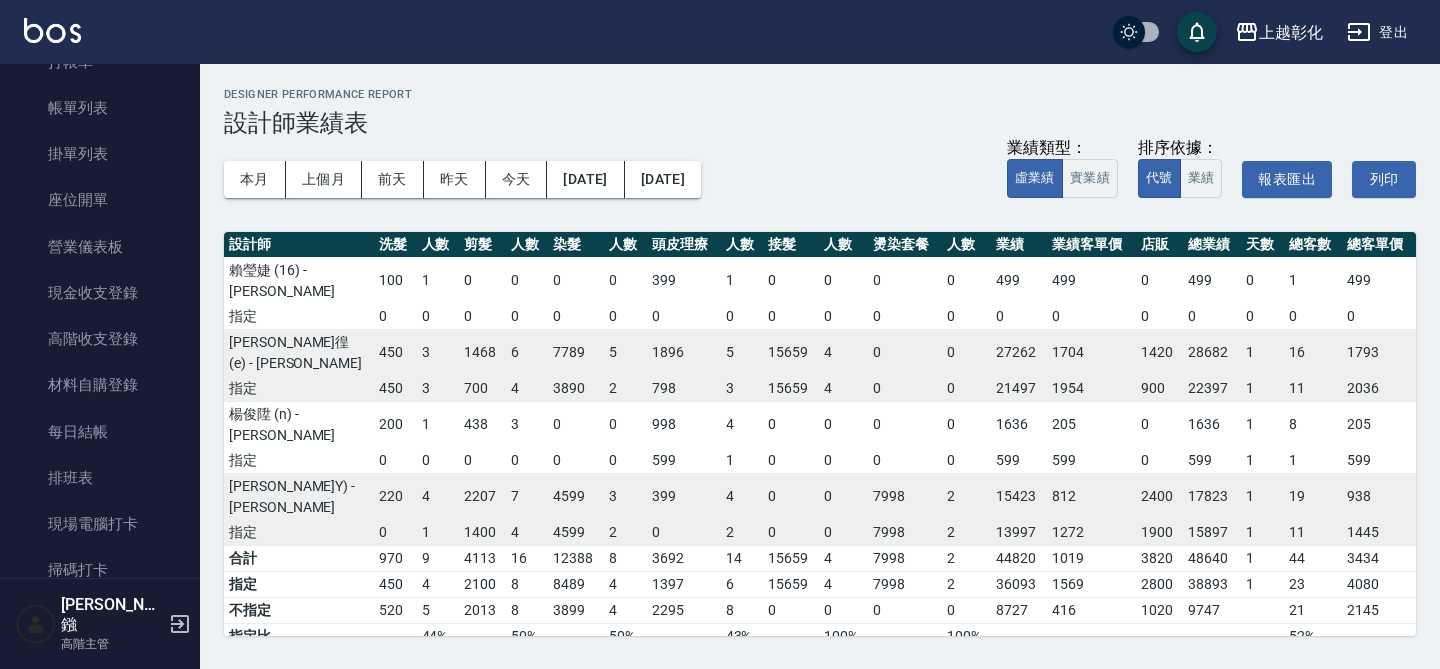 scroll, scrollTop: 0, scrollLeft: 0, axis: both 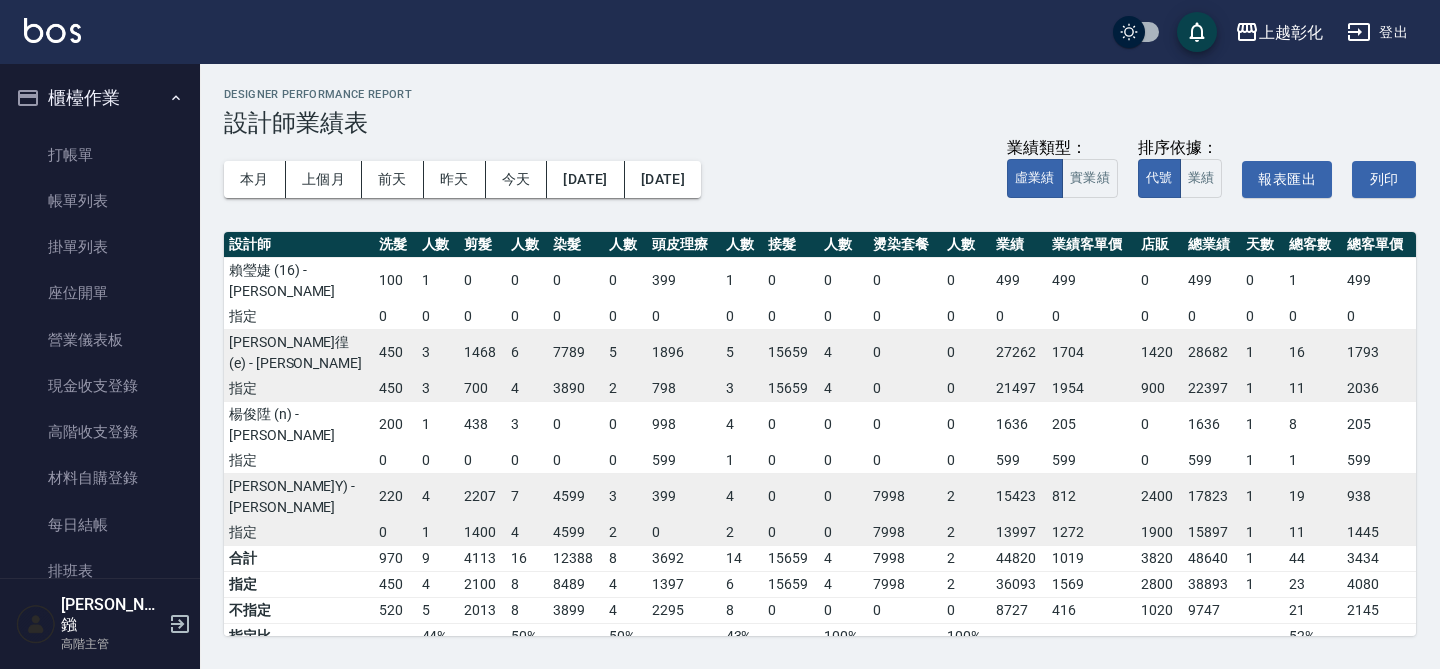 click on "櫃檯作業" at bounding box center [100, 98] 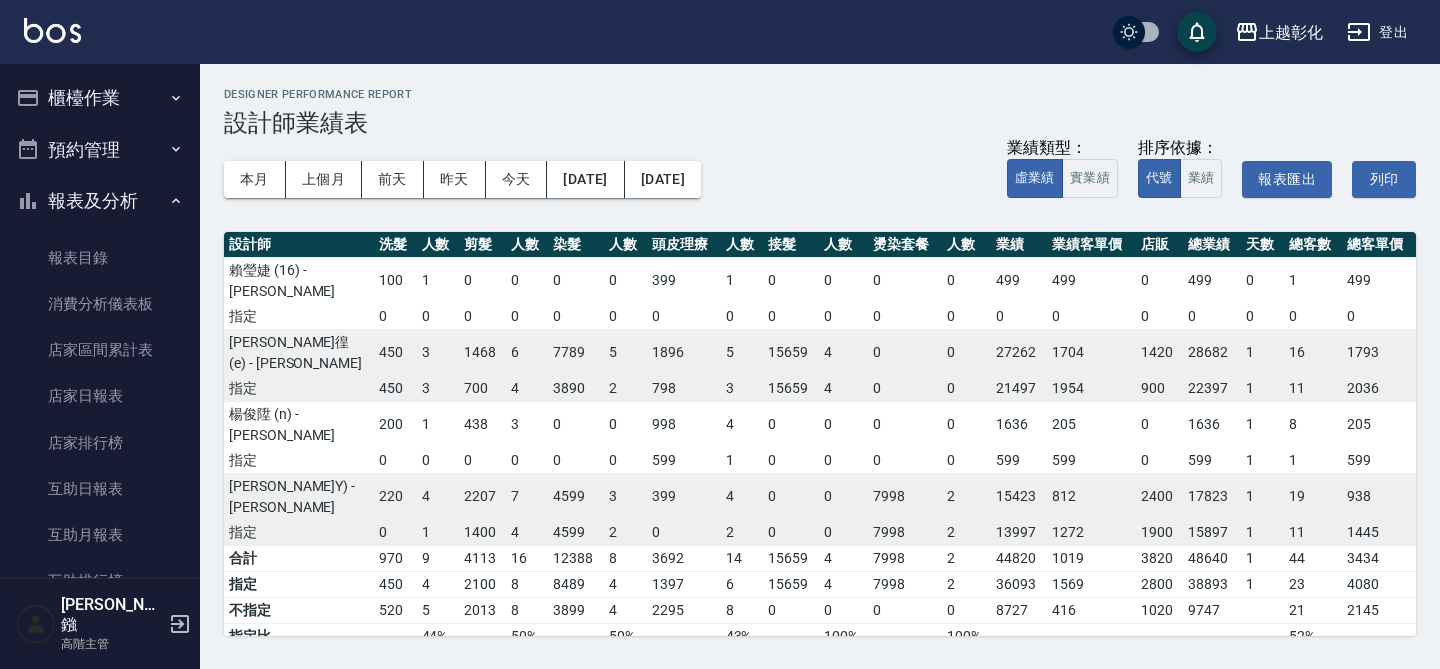 type 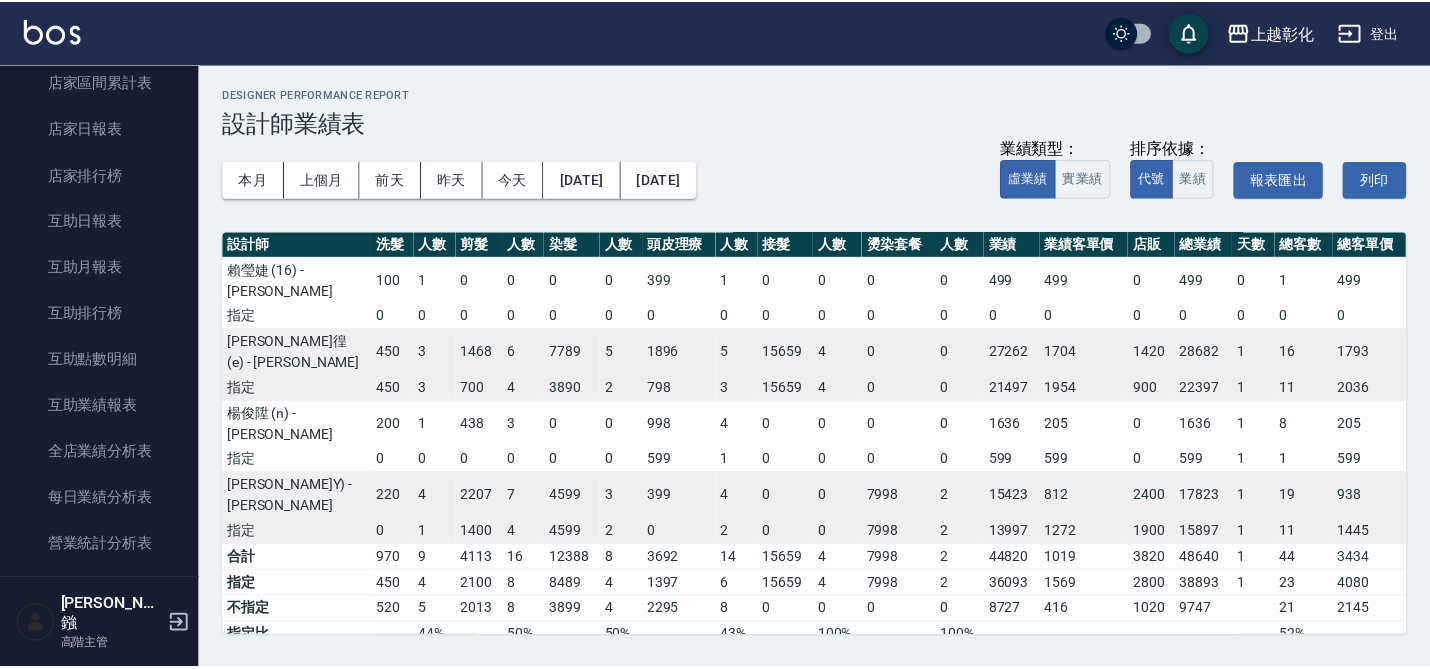 scroll, scrollTop: 421, scrollLeft: 0, axis: vertical 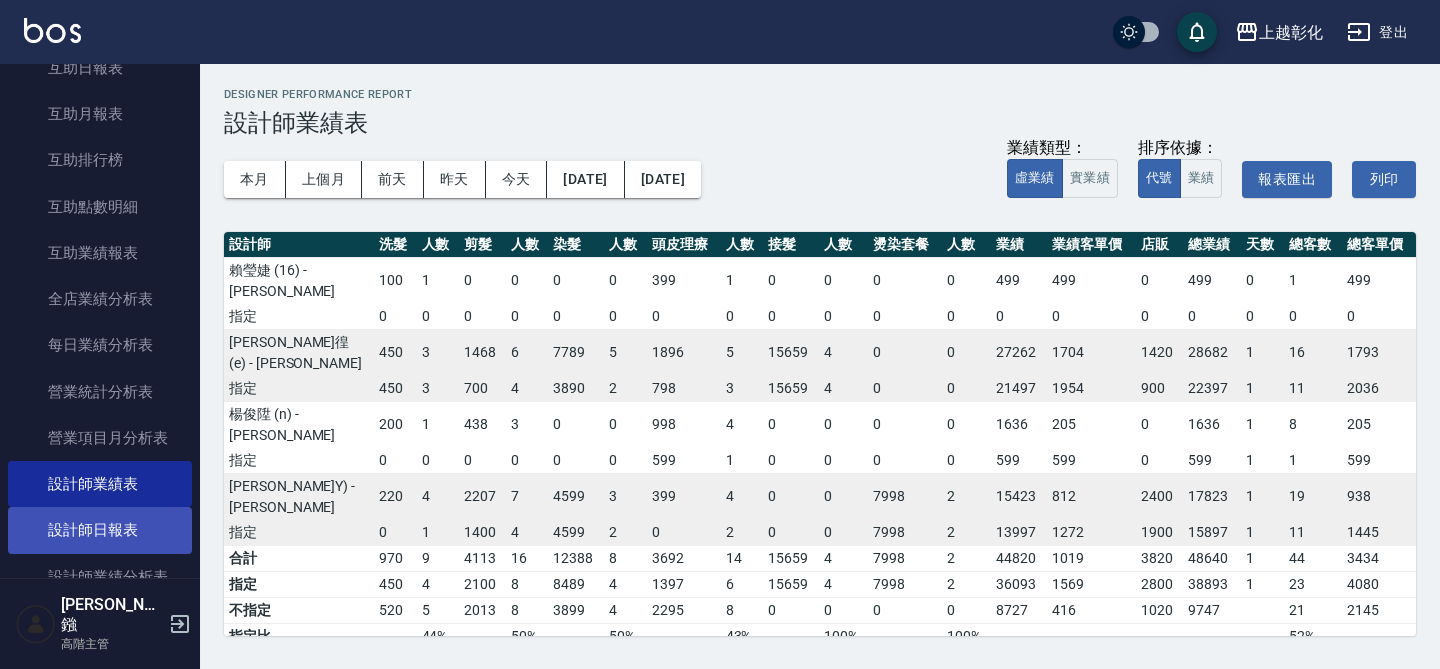 click on "設計師日報表" at bounding box center (100, 530) 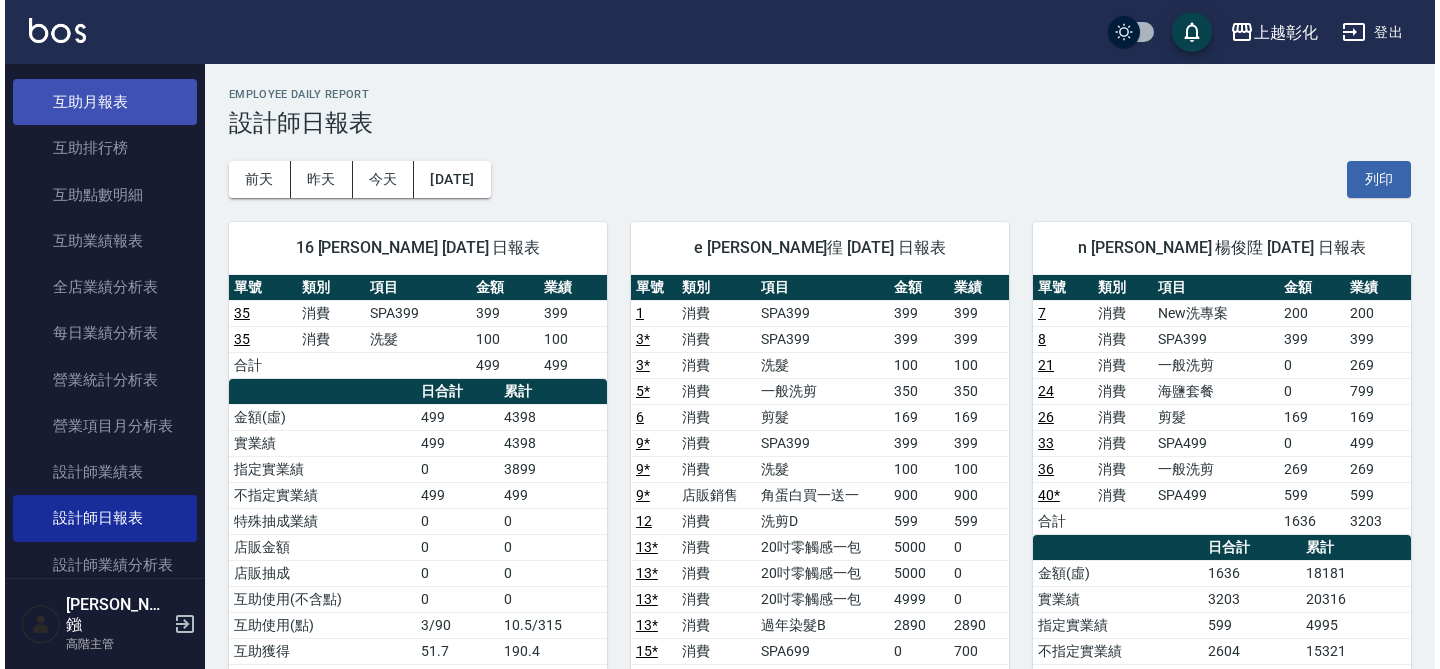 scroll, scrollTop: 512, scrollLeft: 0, axis: vertical 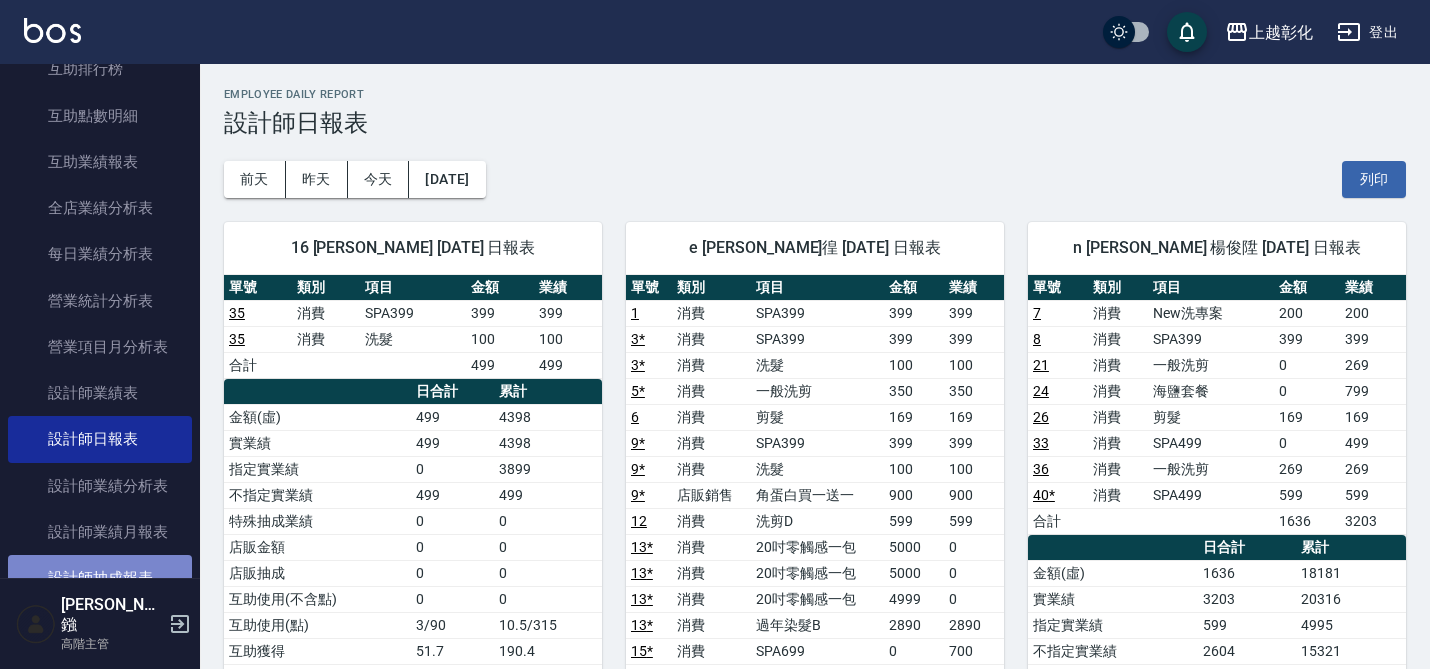 click on "設計師抽成報表" at bounding box center (100, 578) 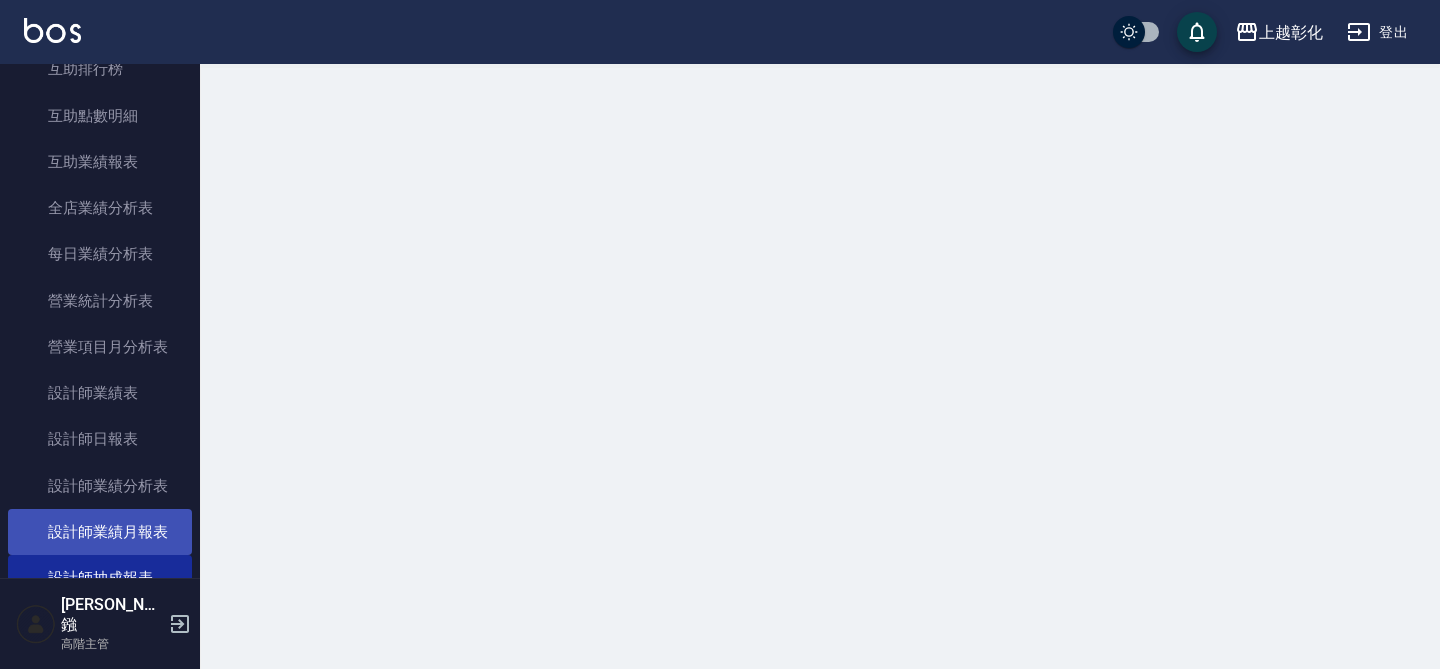 click on "設計師業績月報表" at bounding box center (100, 532) 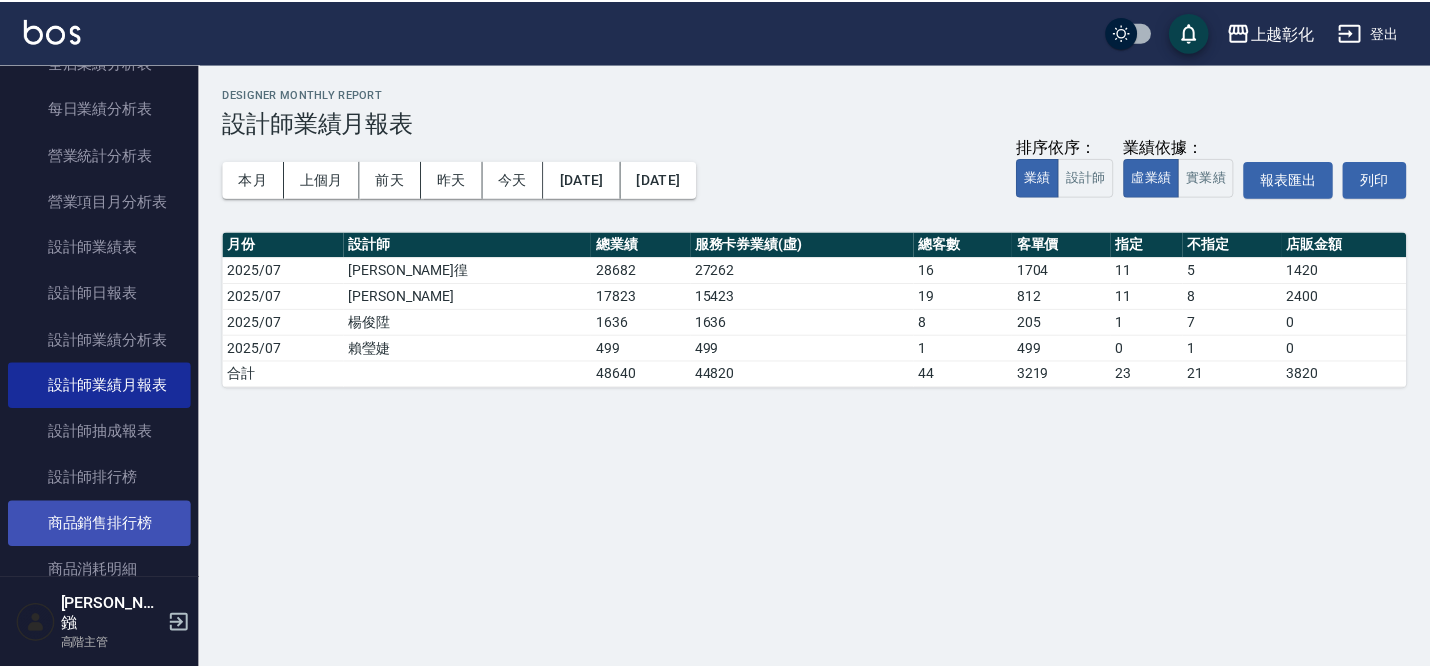 scroll, scrollTop: 672, scrollLeft: 0, axis: vertical 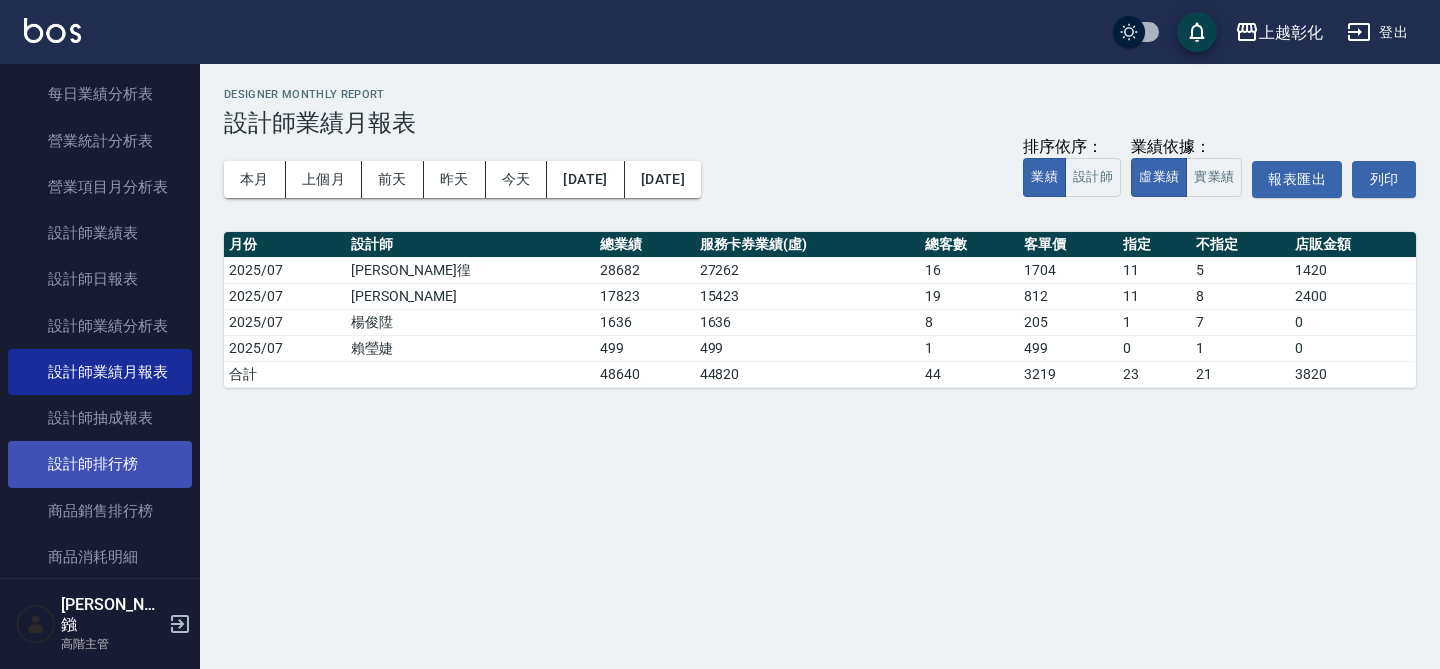 click on "設計師排行榜" at bounding box center (100, 464) 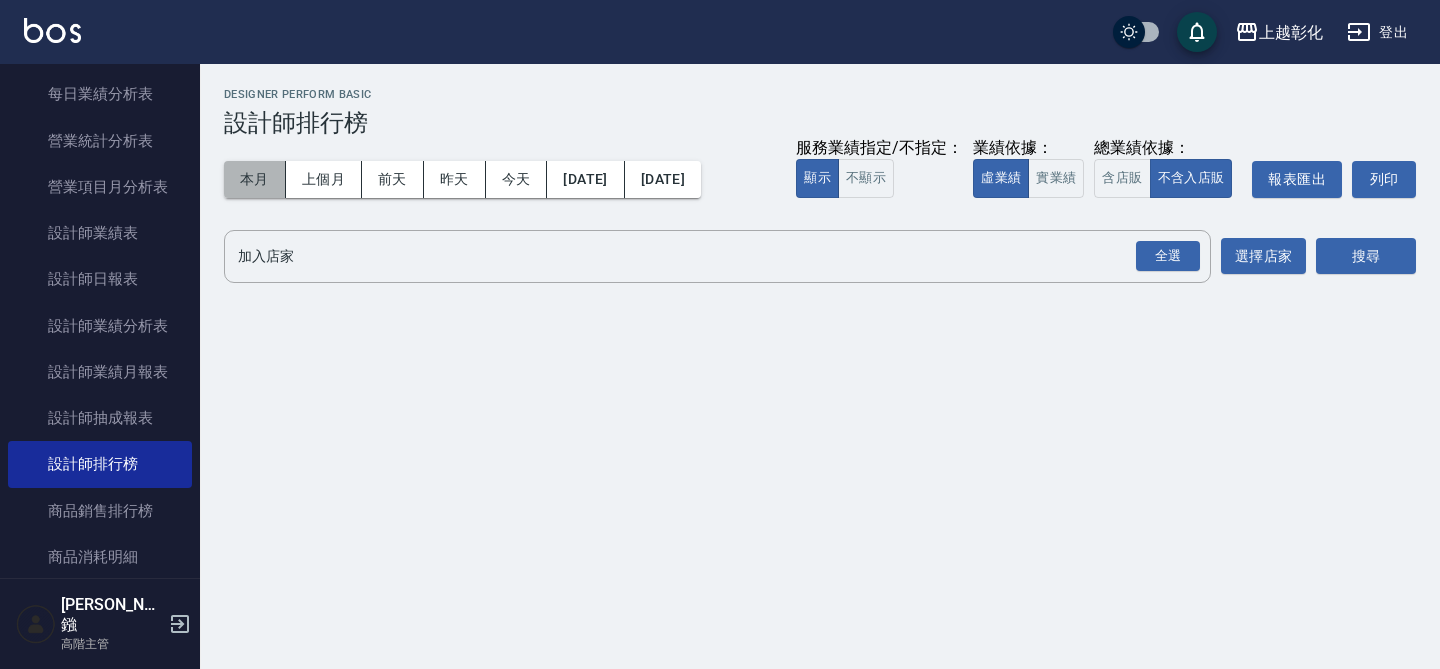 click on "本月" at bounding box center [255, 179] 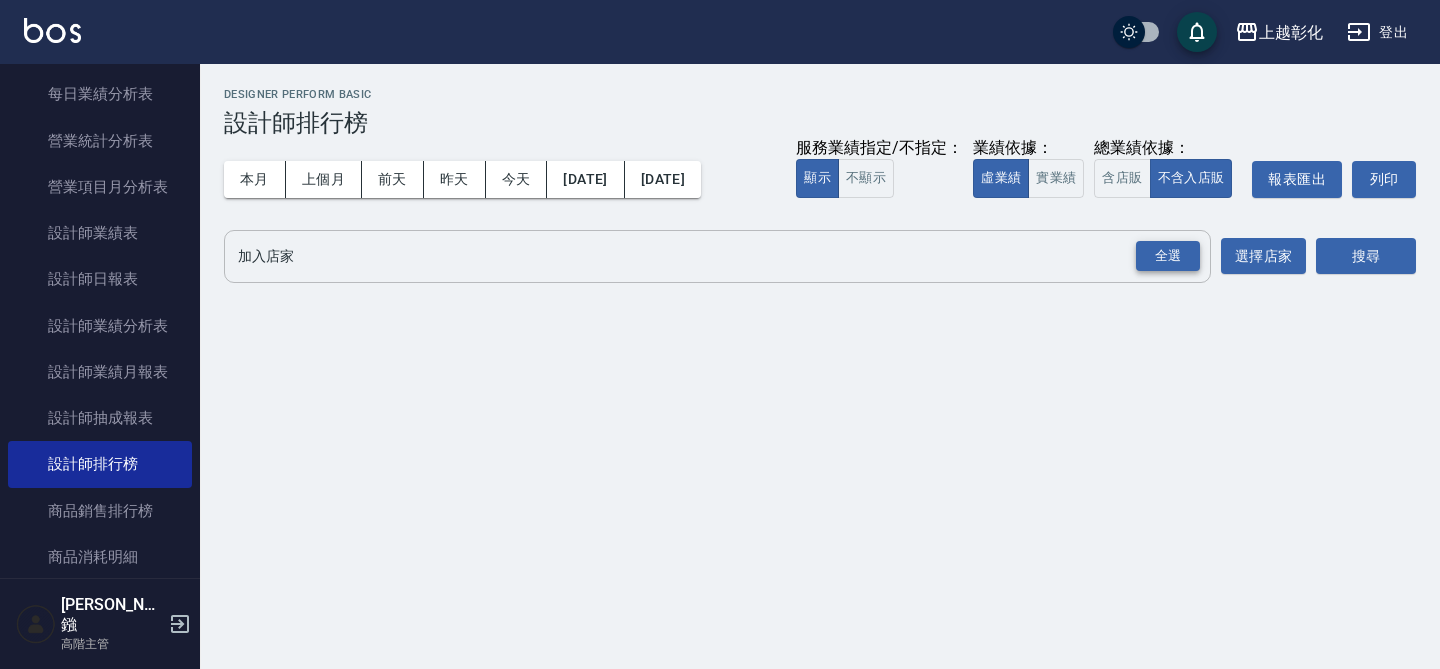 click on "全選" at bounding box center (1168, 256) 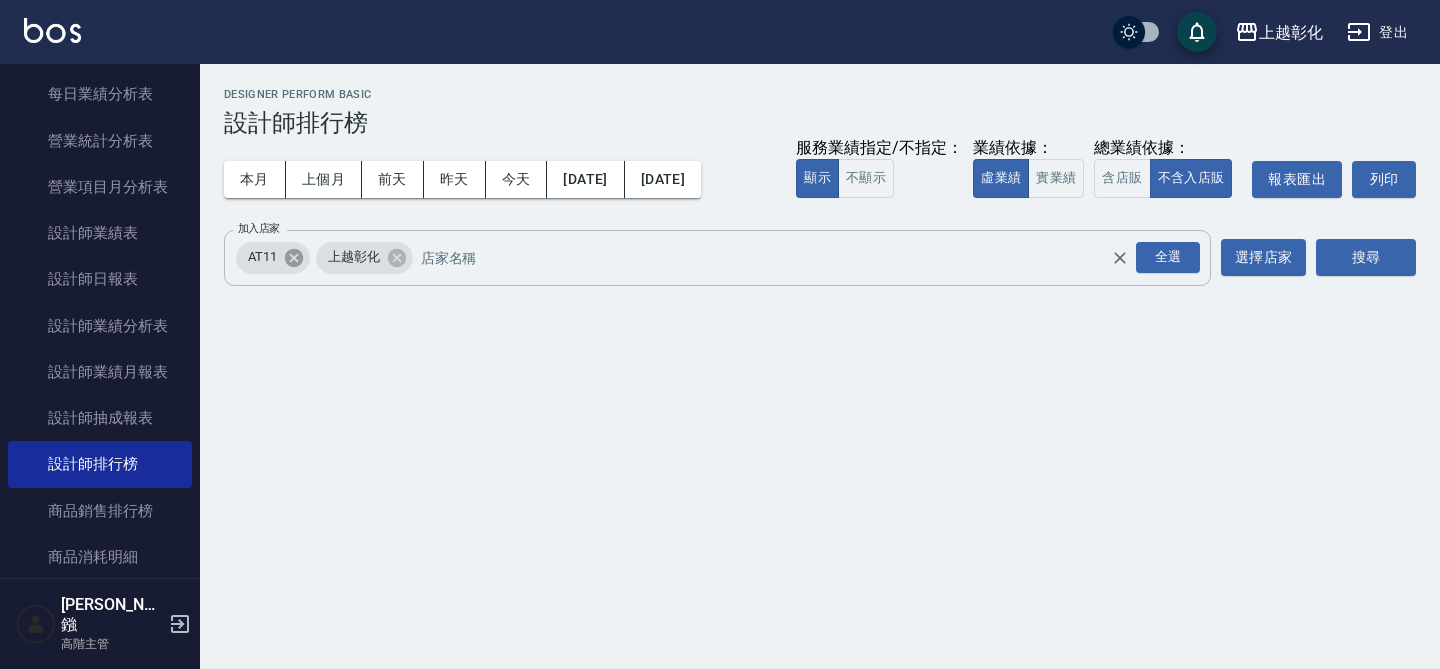 click 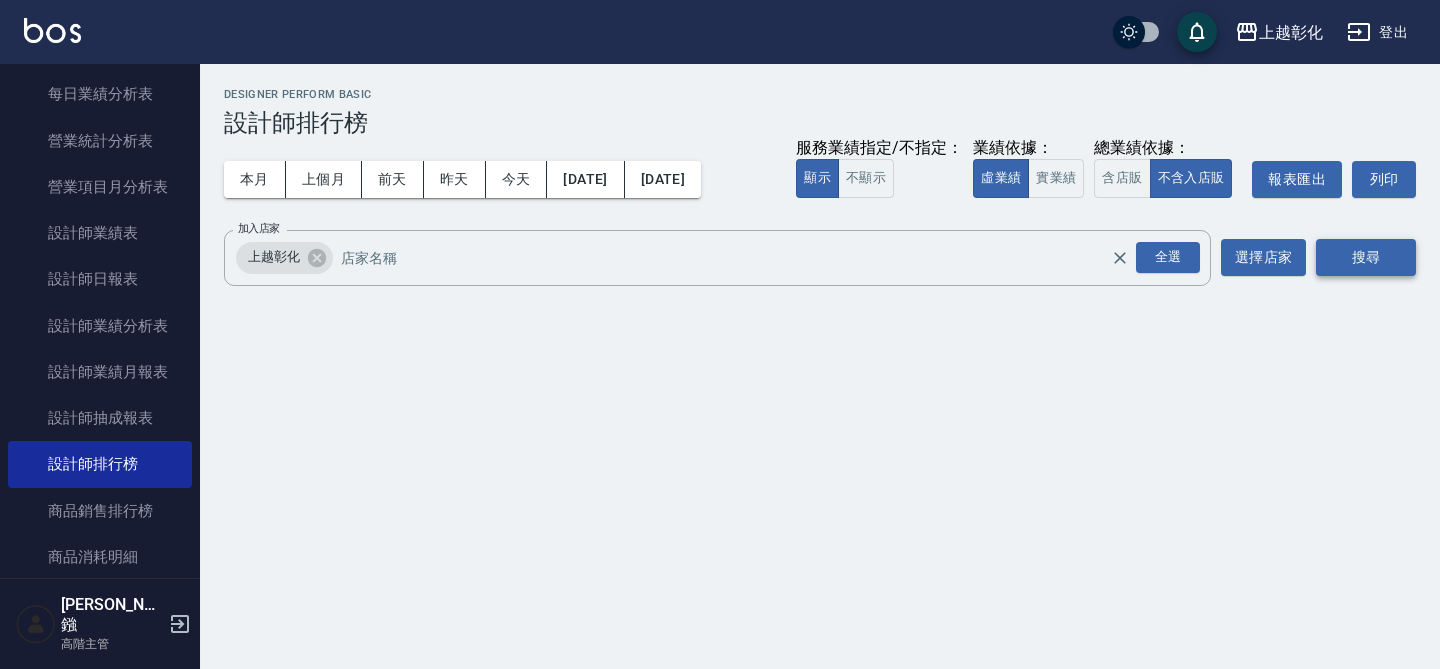 click on "搜尋" at bounding box center (1366, 257) 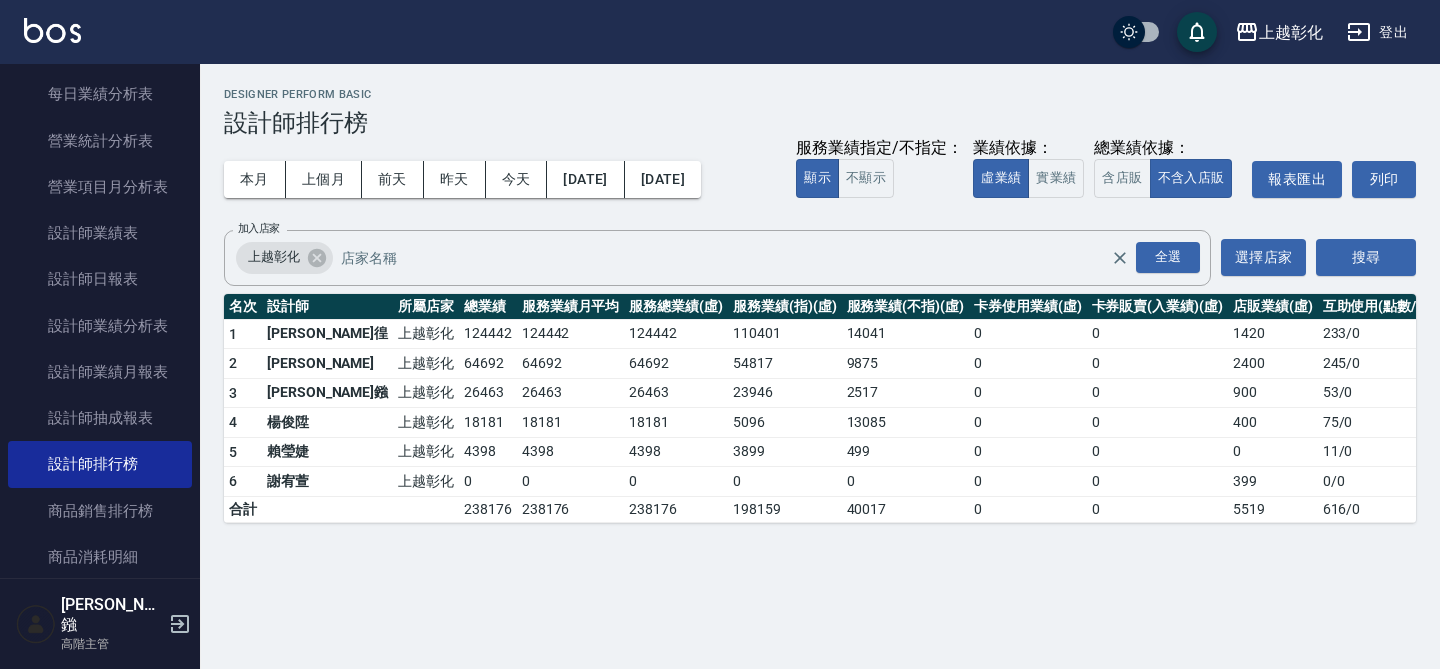 type 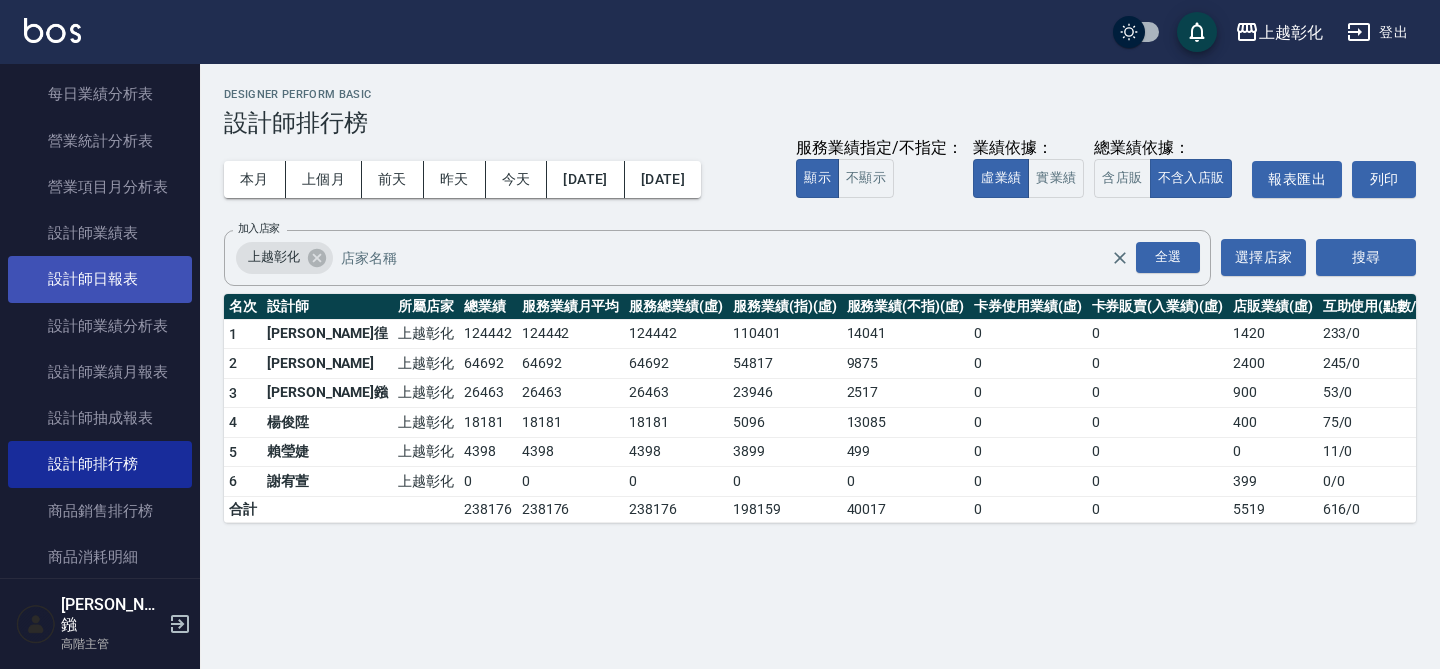 click on "設計師日報表" at bounding box center (100, 279) 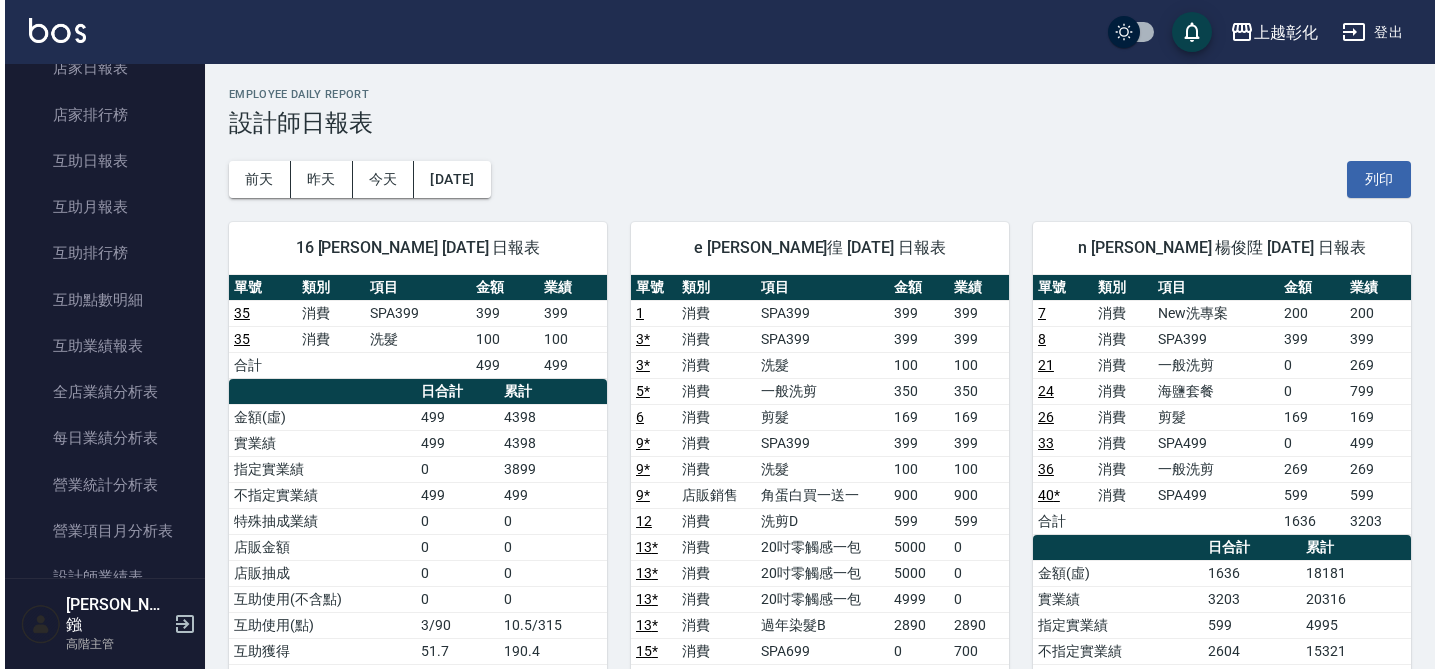 scroll, scrollTop: 235, scrollLeft: 0, axis: vertical 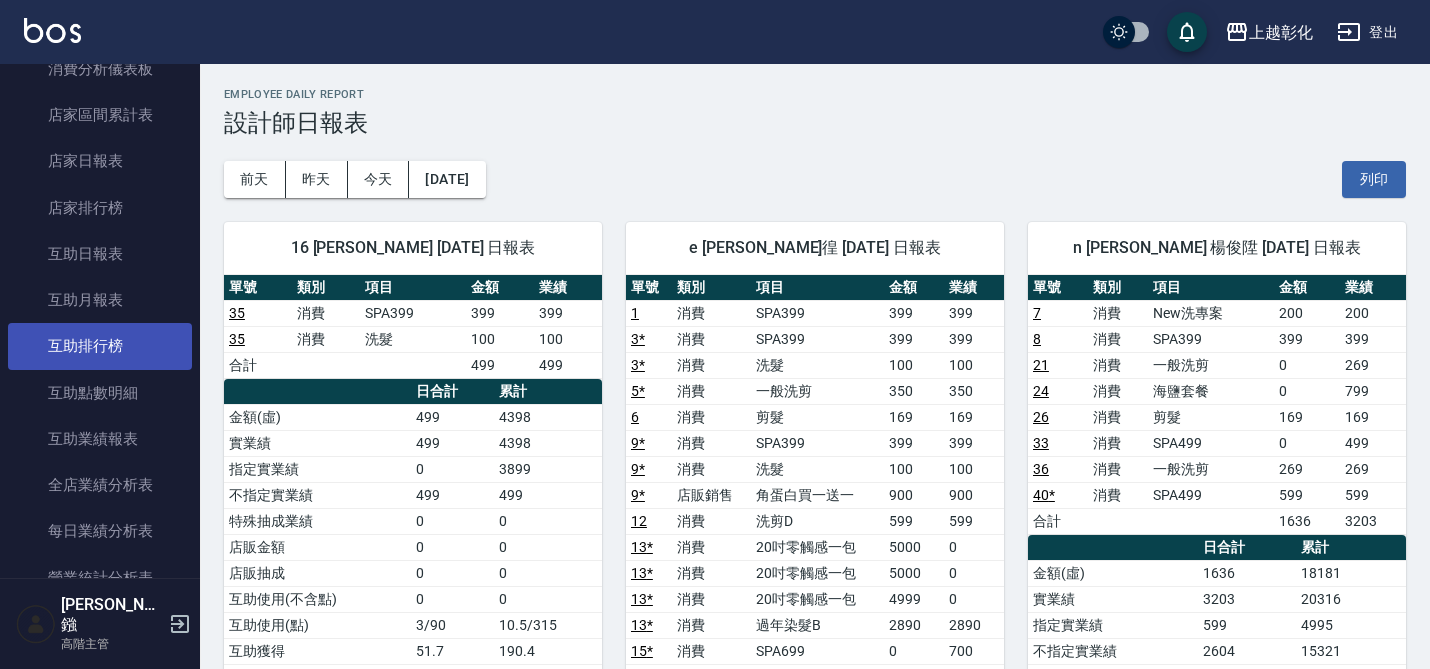 click on "互助排行榜" at bounding box center [100, 346] 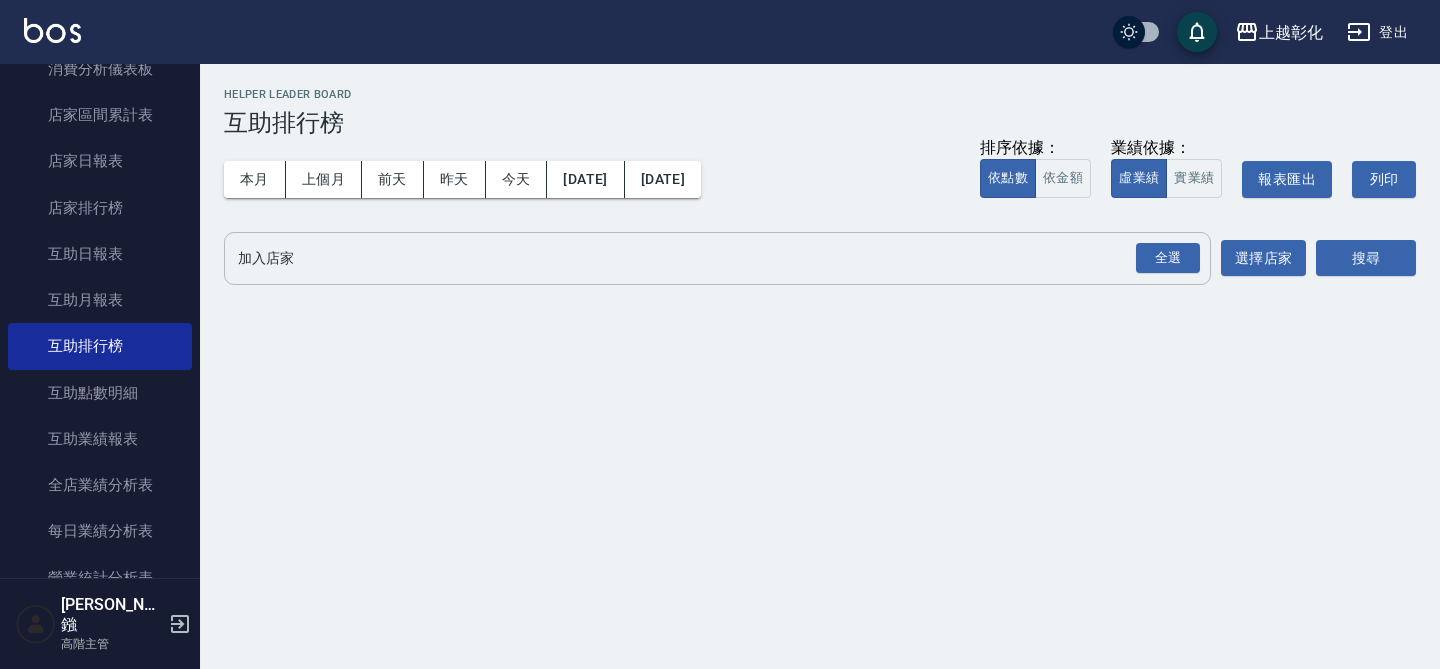 click on "加入店家" at bounding box center (702, 258) 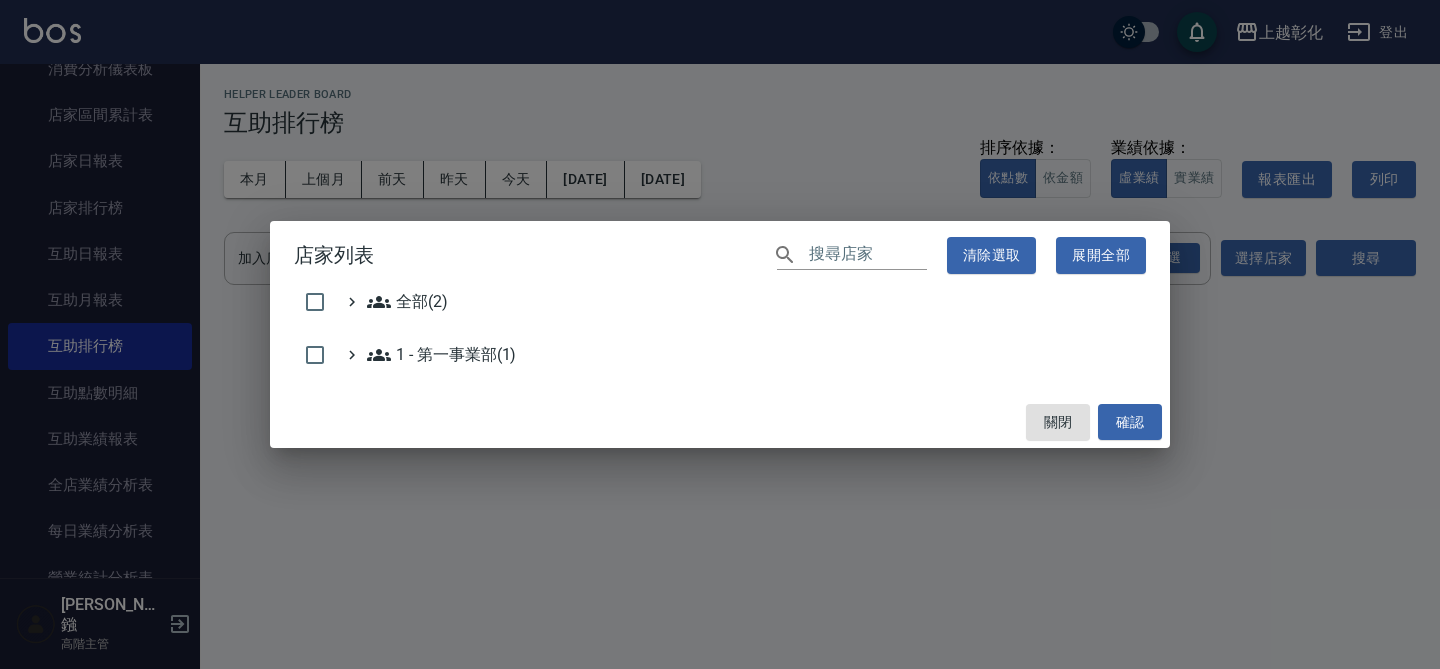 click on "關閉 確認" at bounding box center (720, 422) 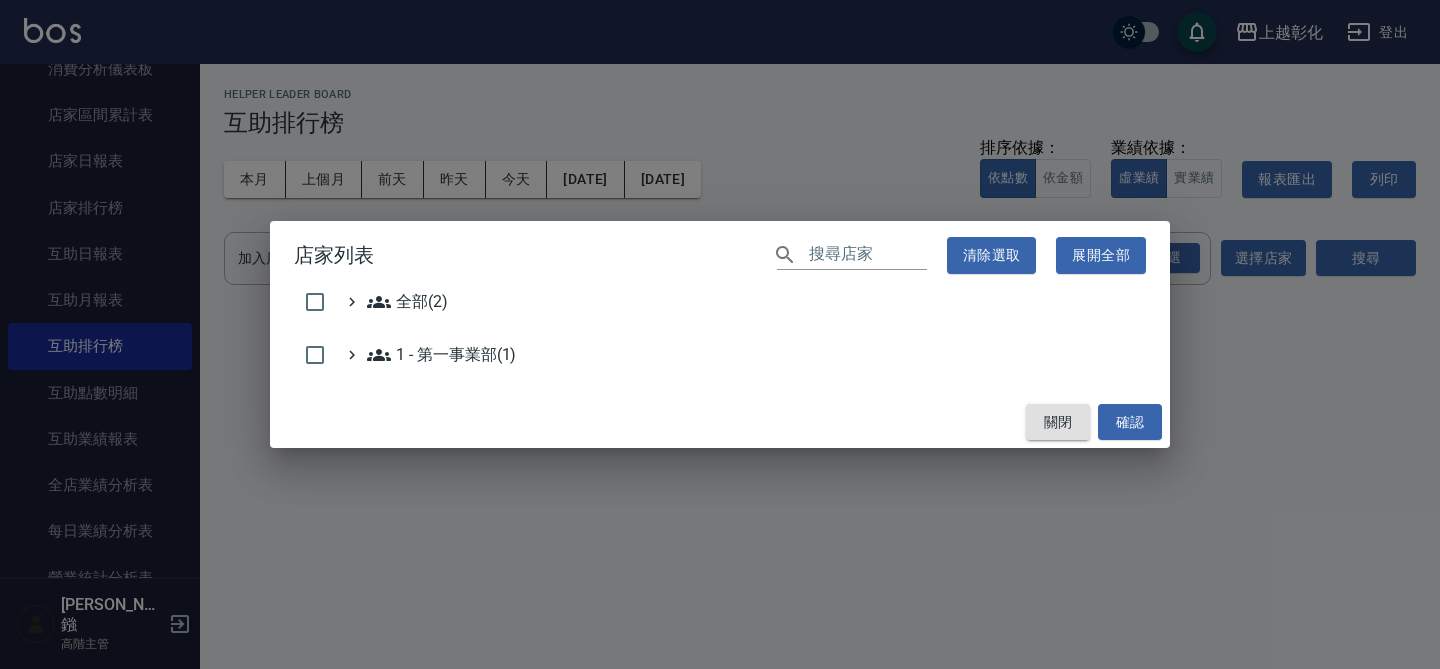click on "關閉" at bounding box center (1058, 422) 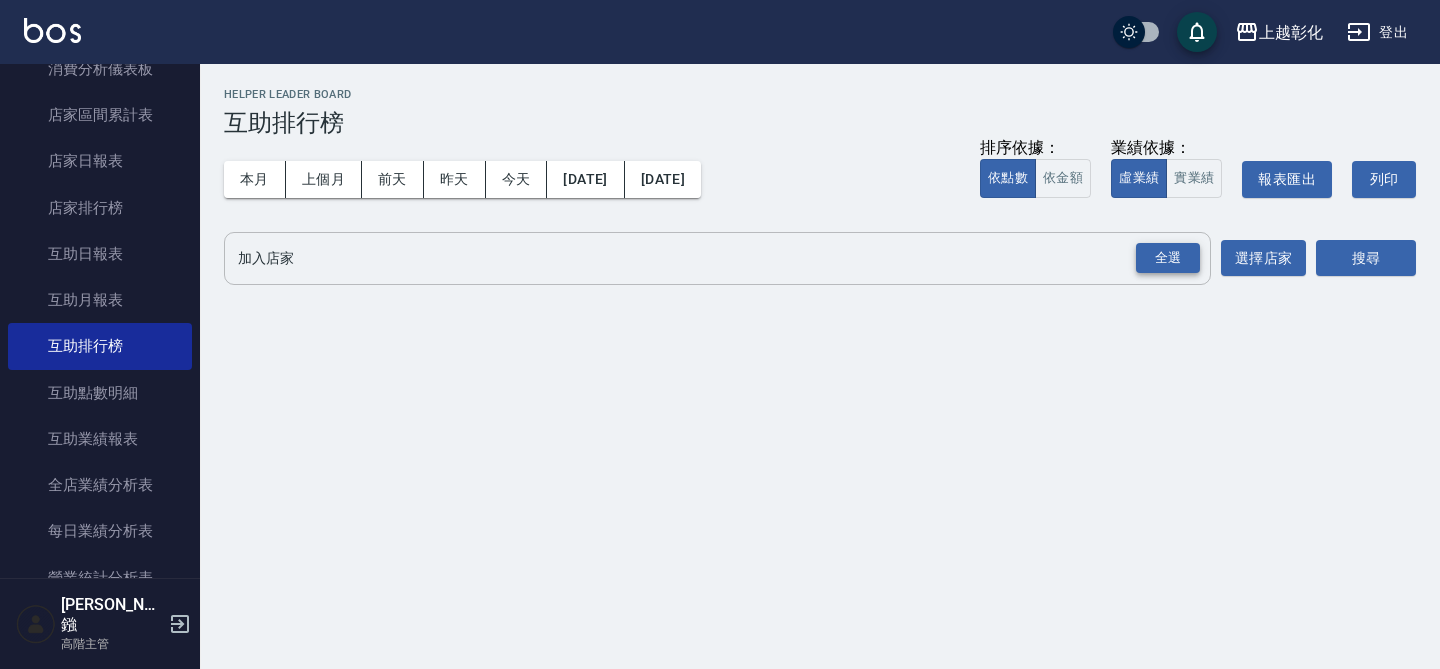 click on "全選" at bounding box center (1168, 258) 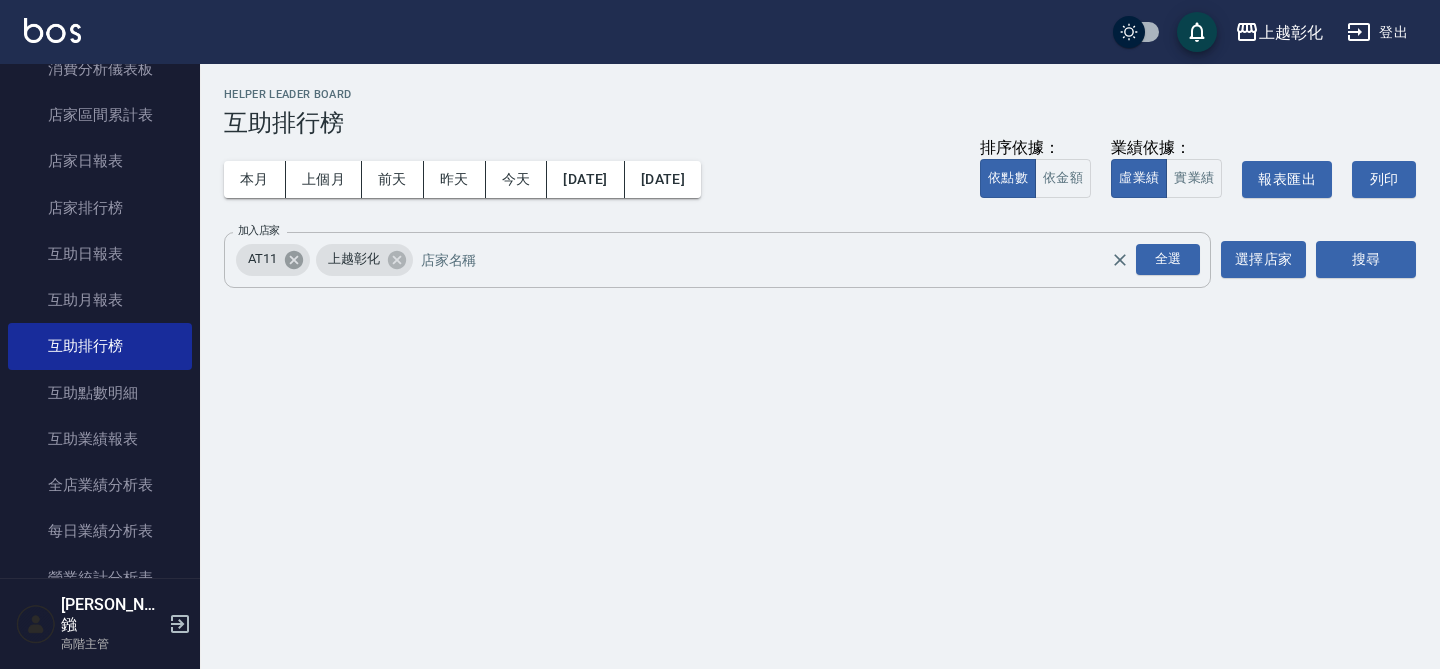 click 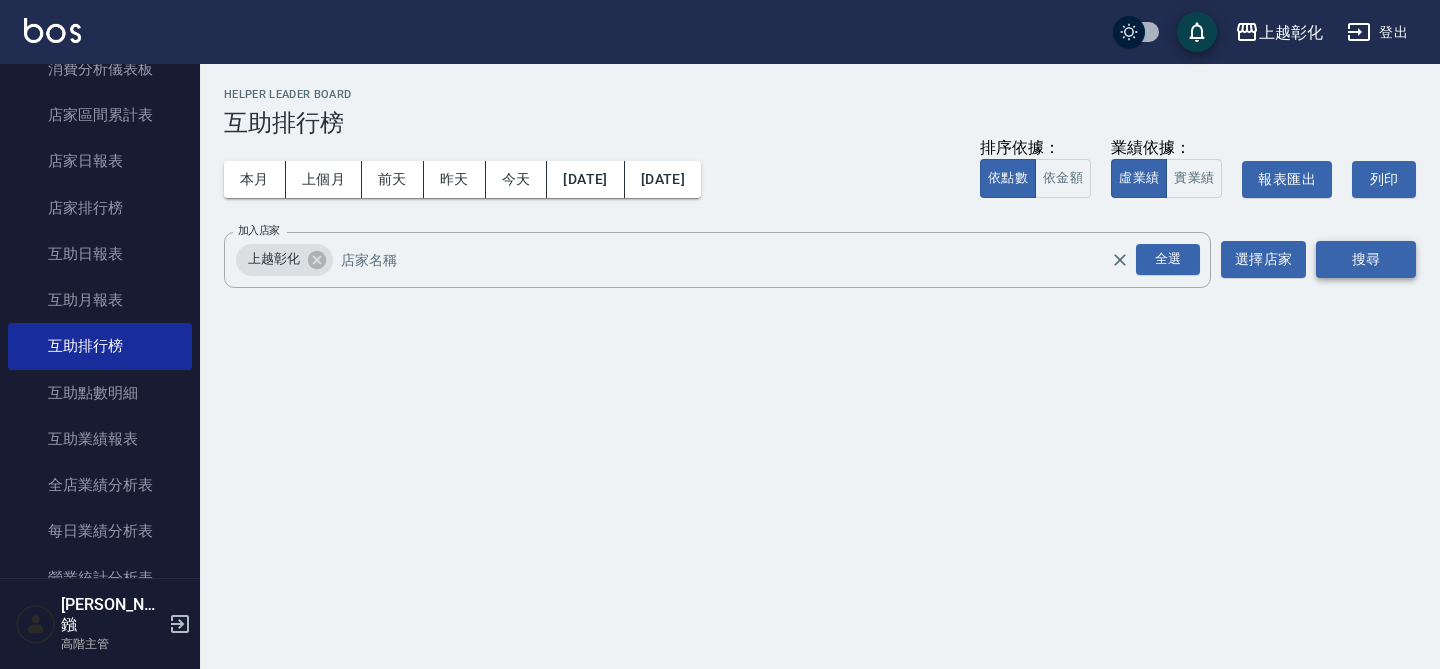 click on "搜尋" at bounding box center (1366, 259) 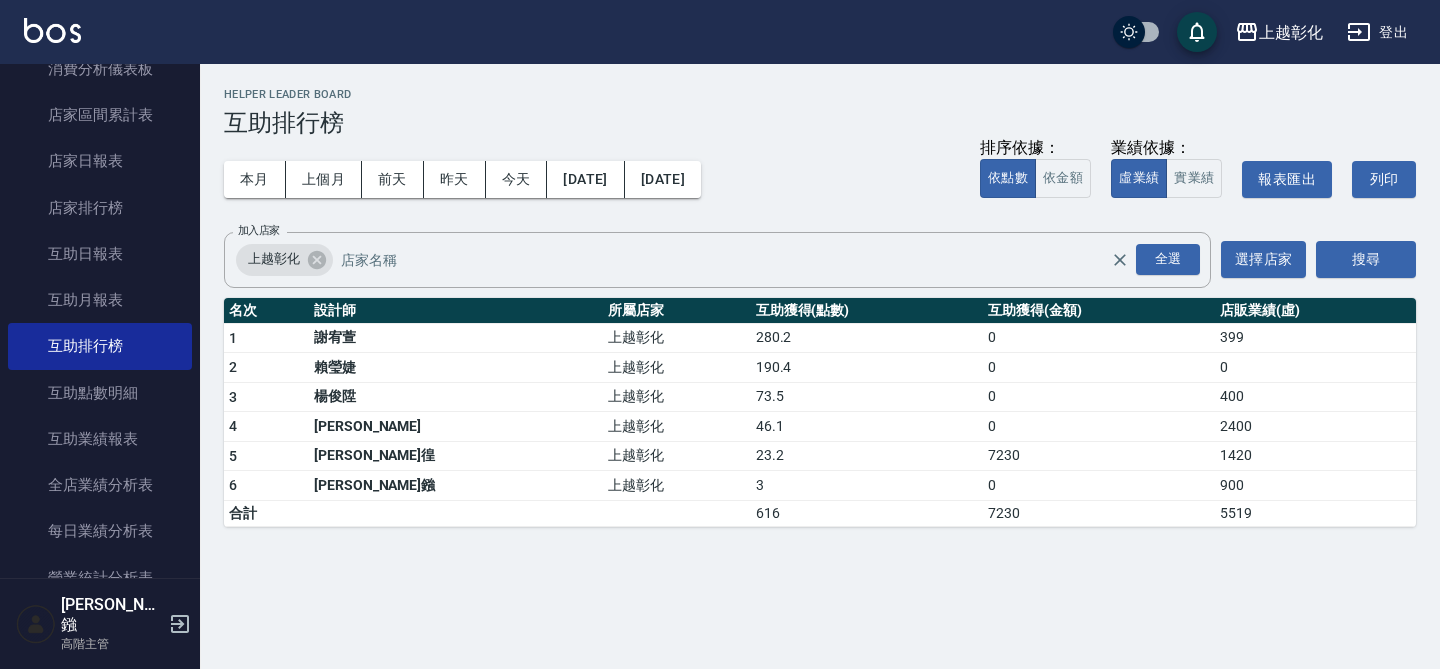 type 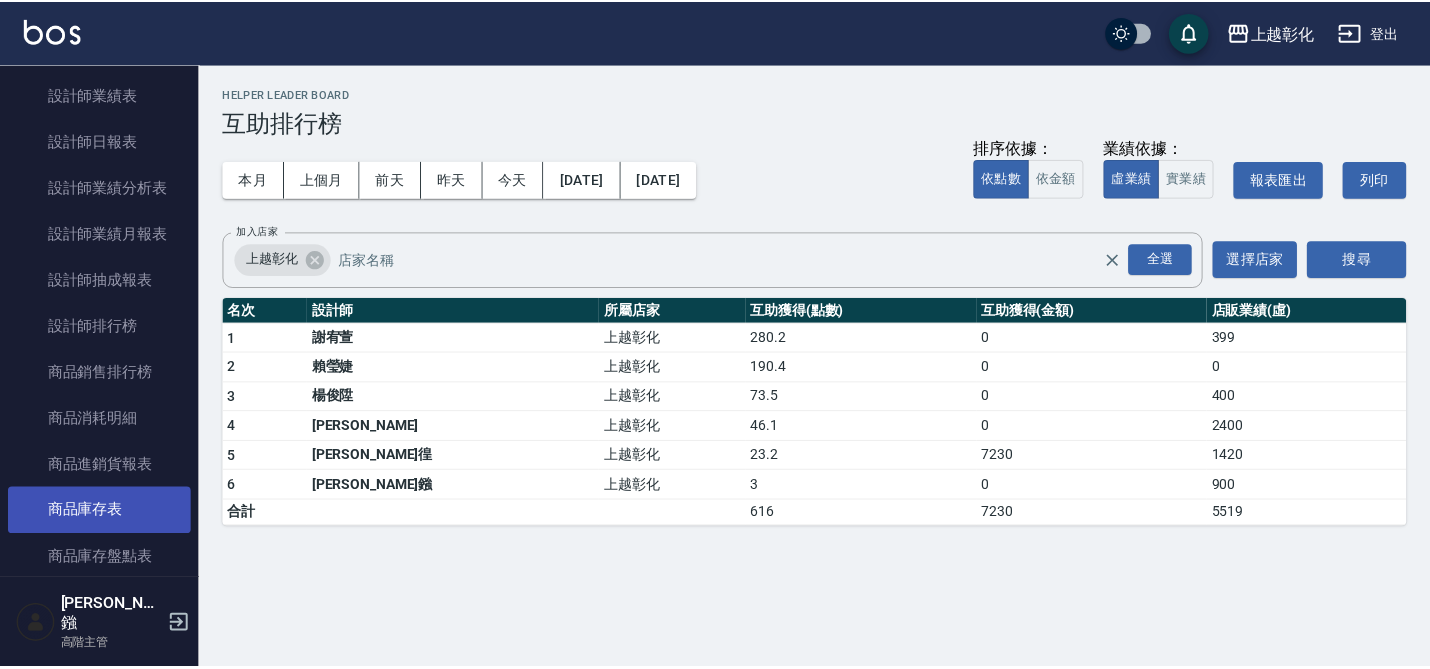 scroll, scrollTop: 809, scrollLeft: 0, axis: vertical 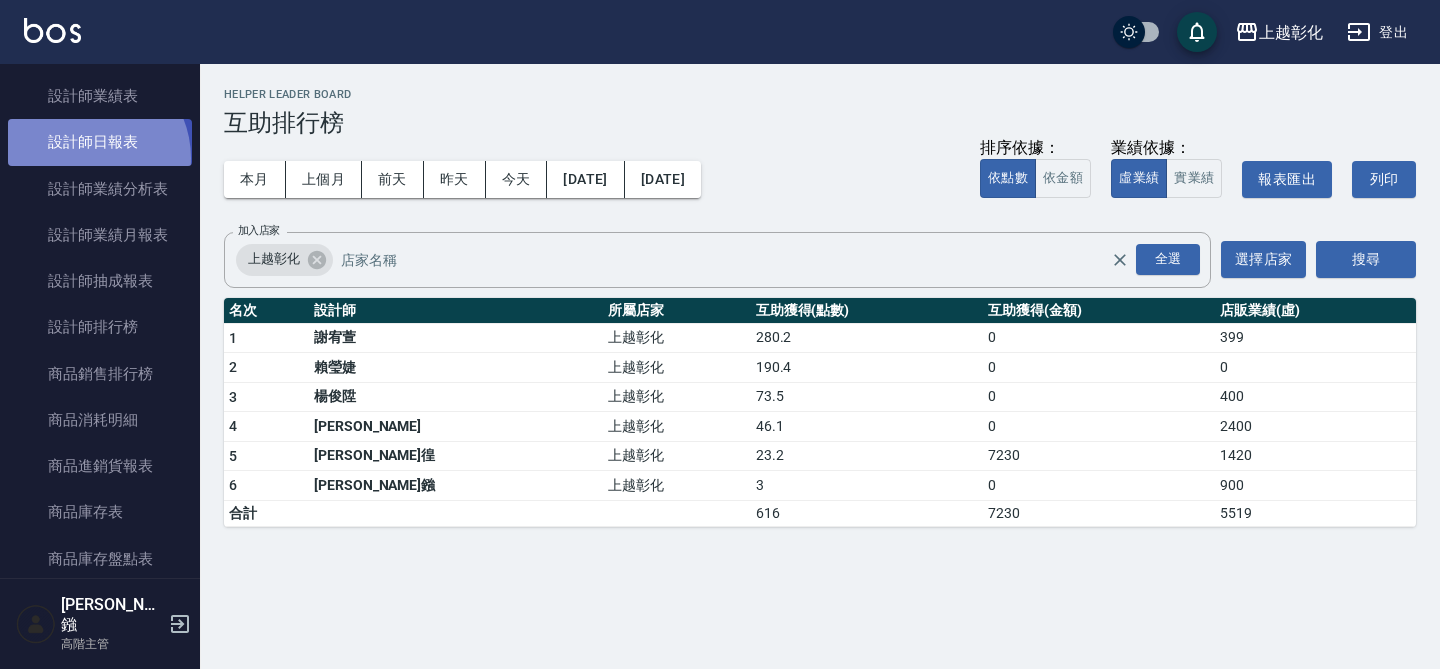 click on "設計師日報表" at bounding box center [100, 142] 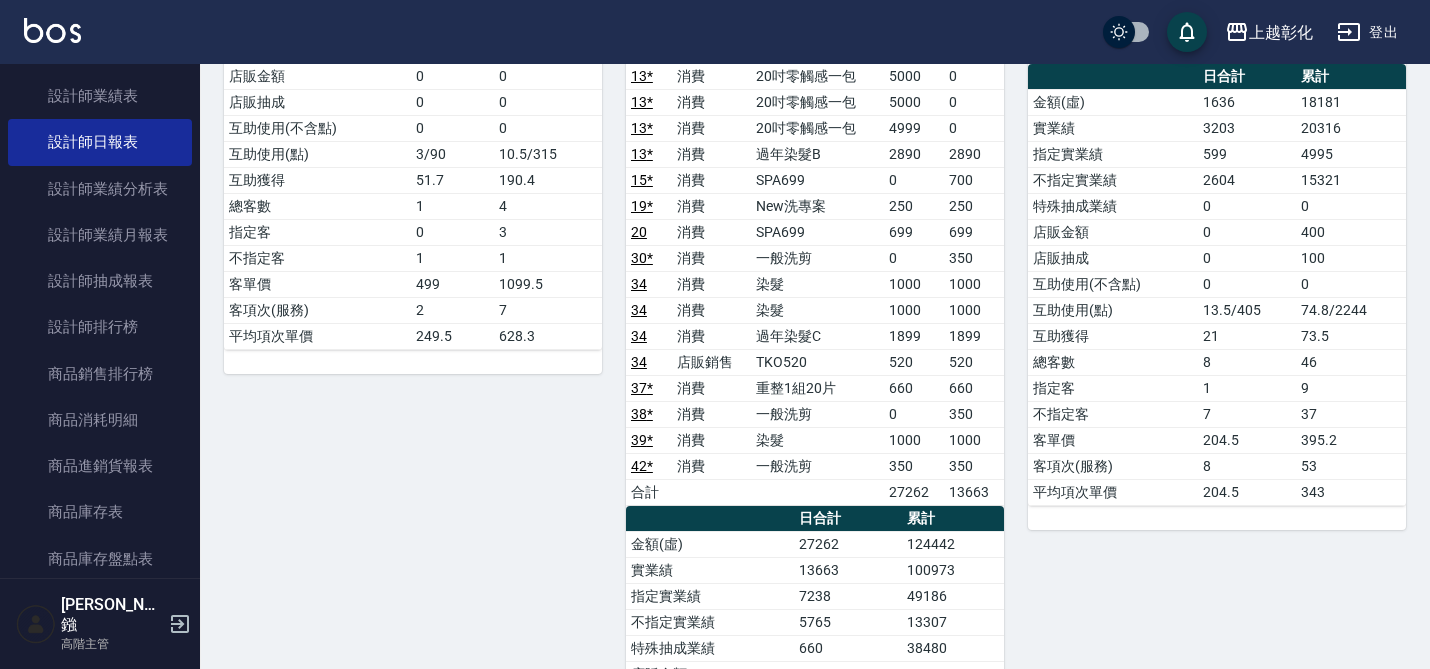 scroll, scrollTop: 896, scrollLeft: 0, axis: vertical 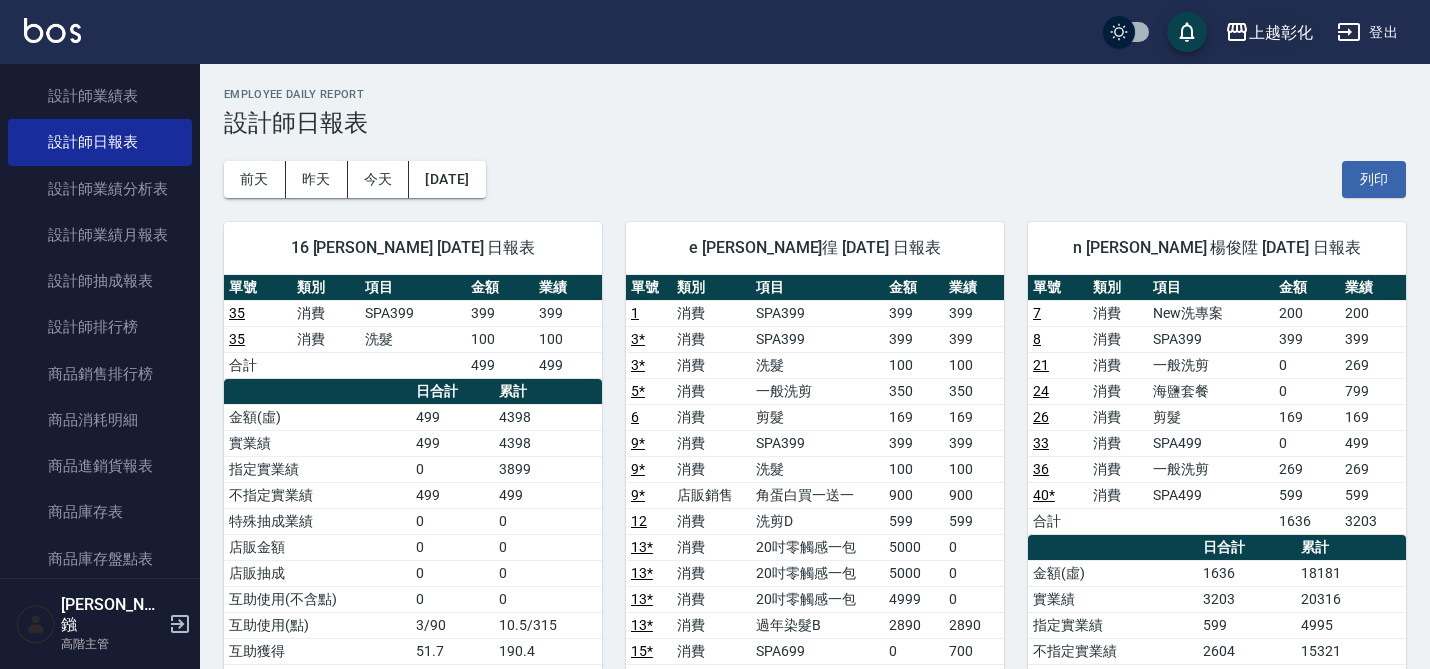 click 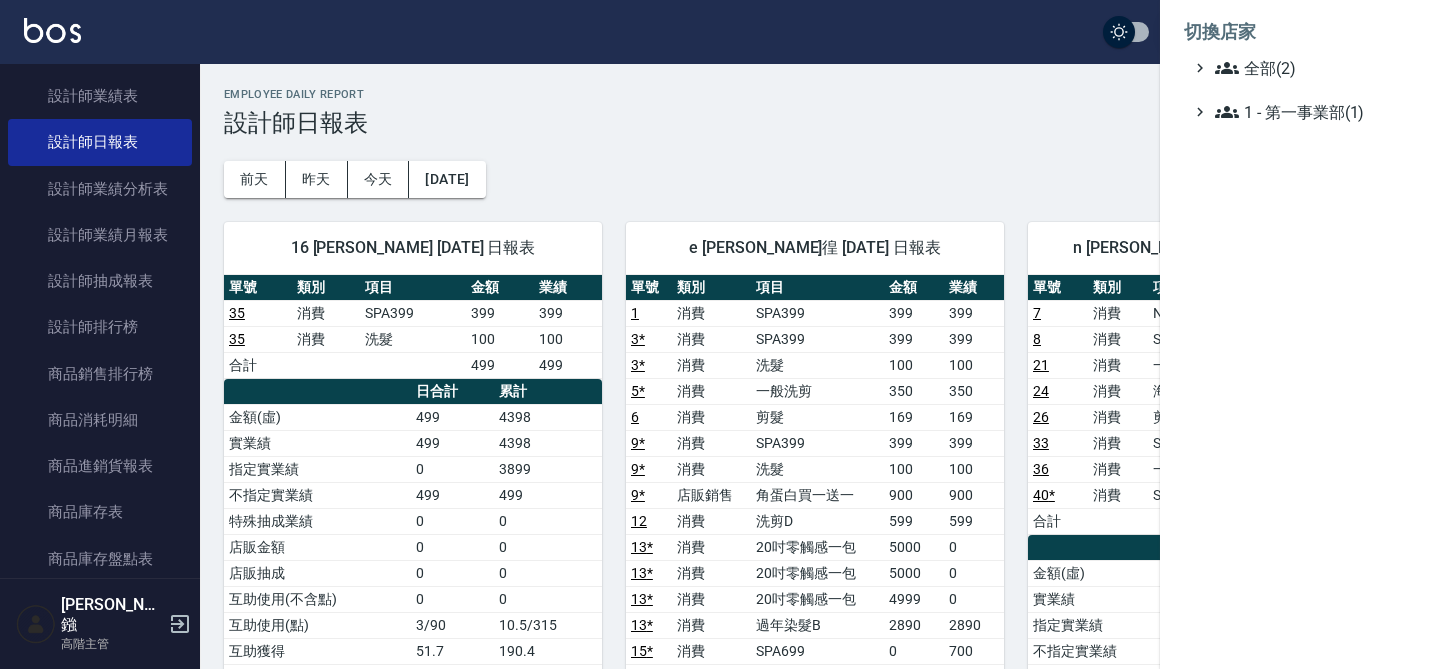 click at bounding box center [720, 334] 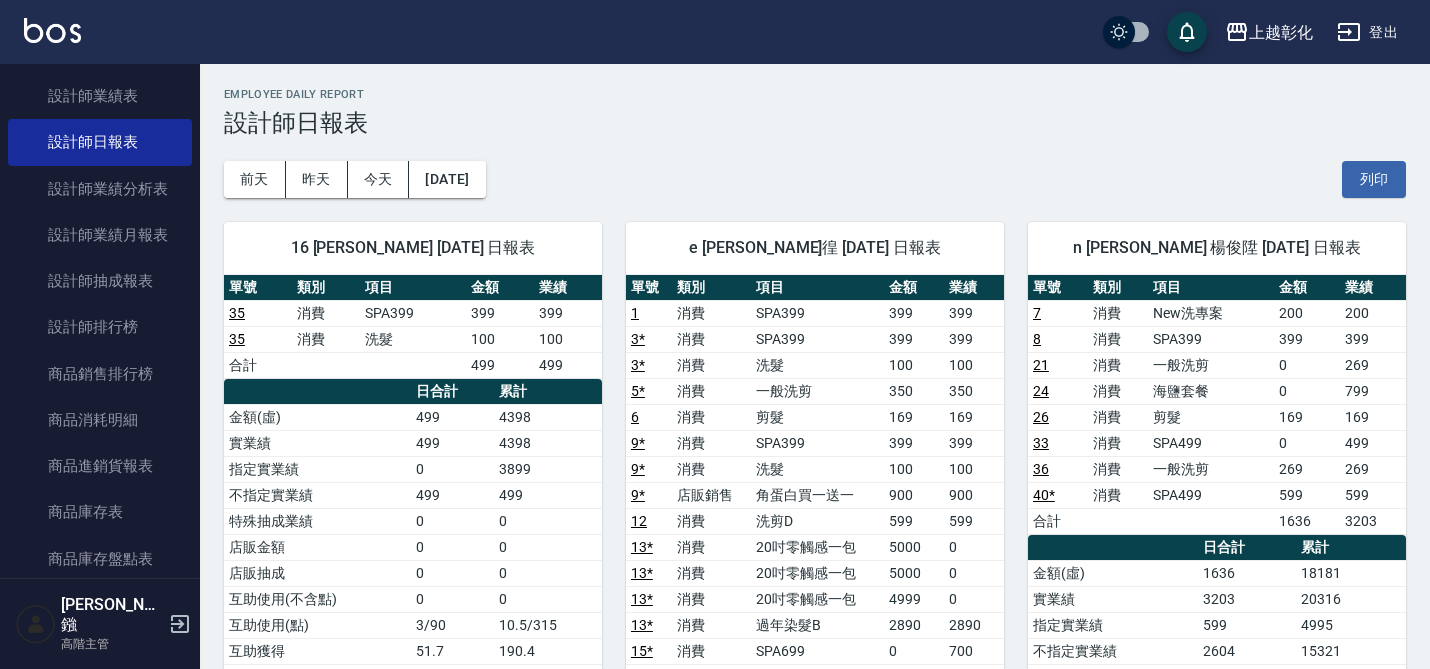 click at bounding box center [1119, 32] 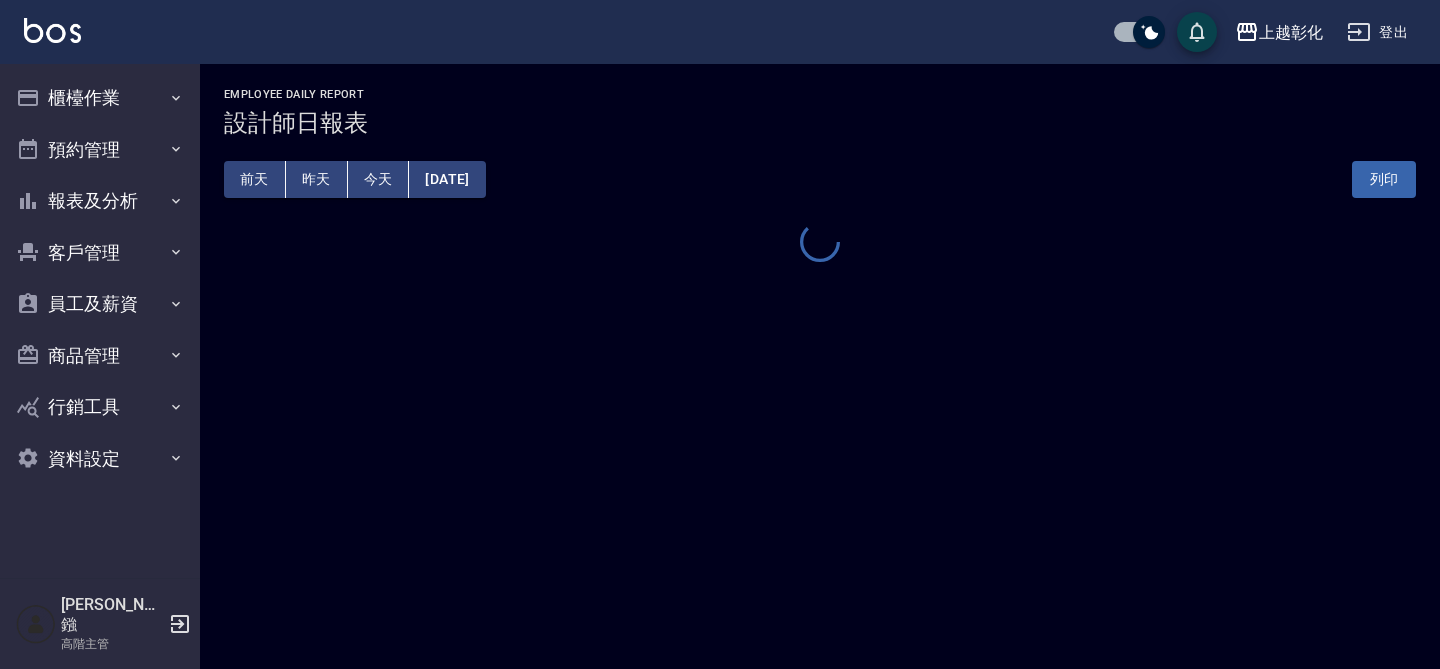 scroll, scrollTop: 0, scrollLeft: 0, axis: both 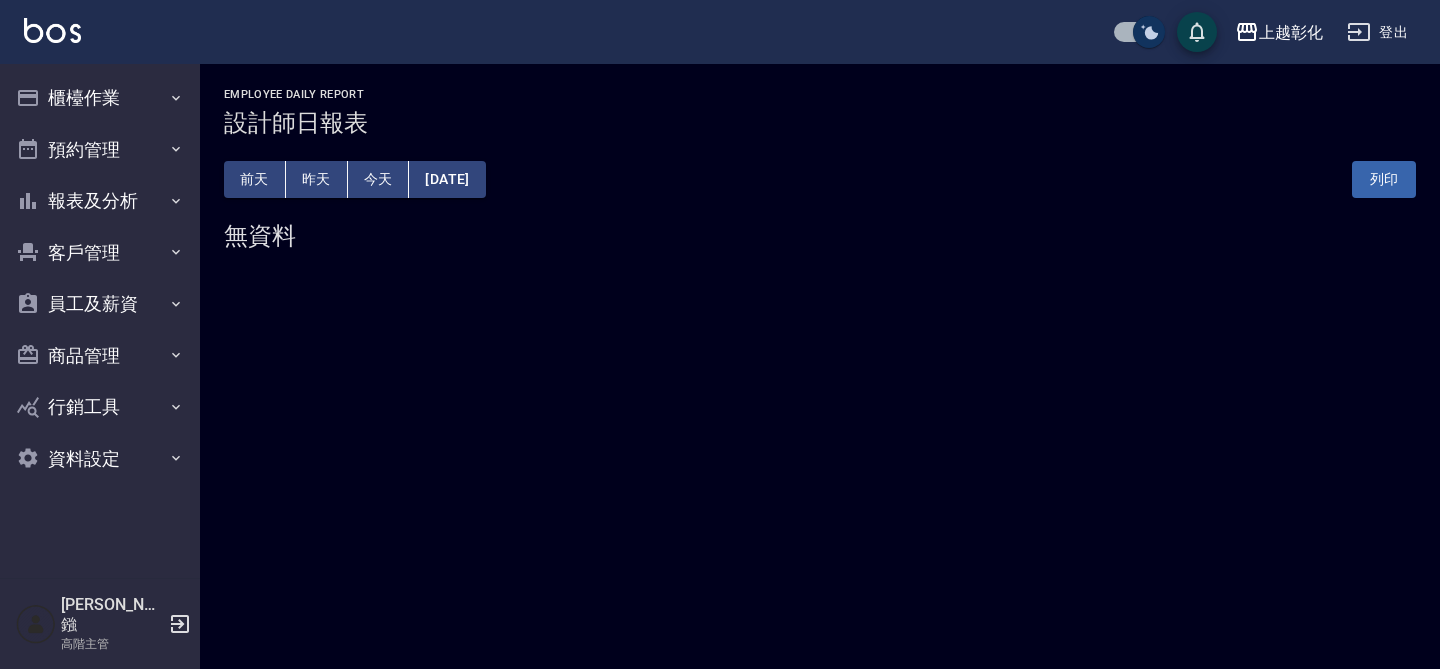 click at bounding box center (1149, 32) 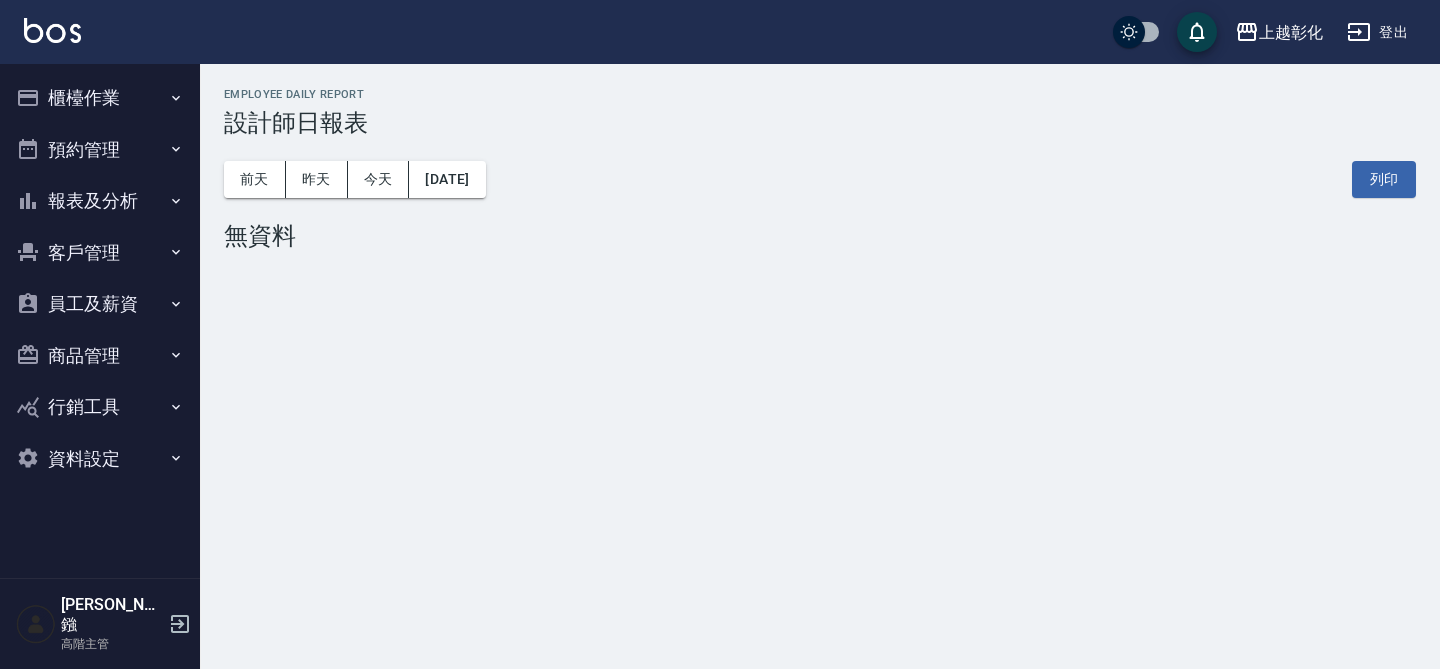 scroll, scrollTop: 0, scrollLeft: 0, axis: both 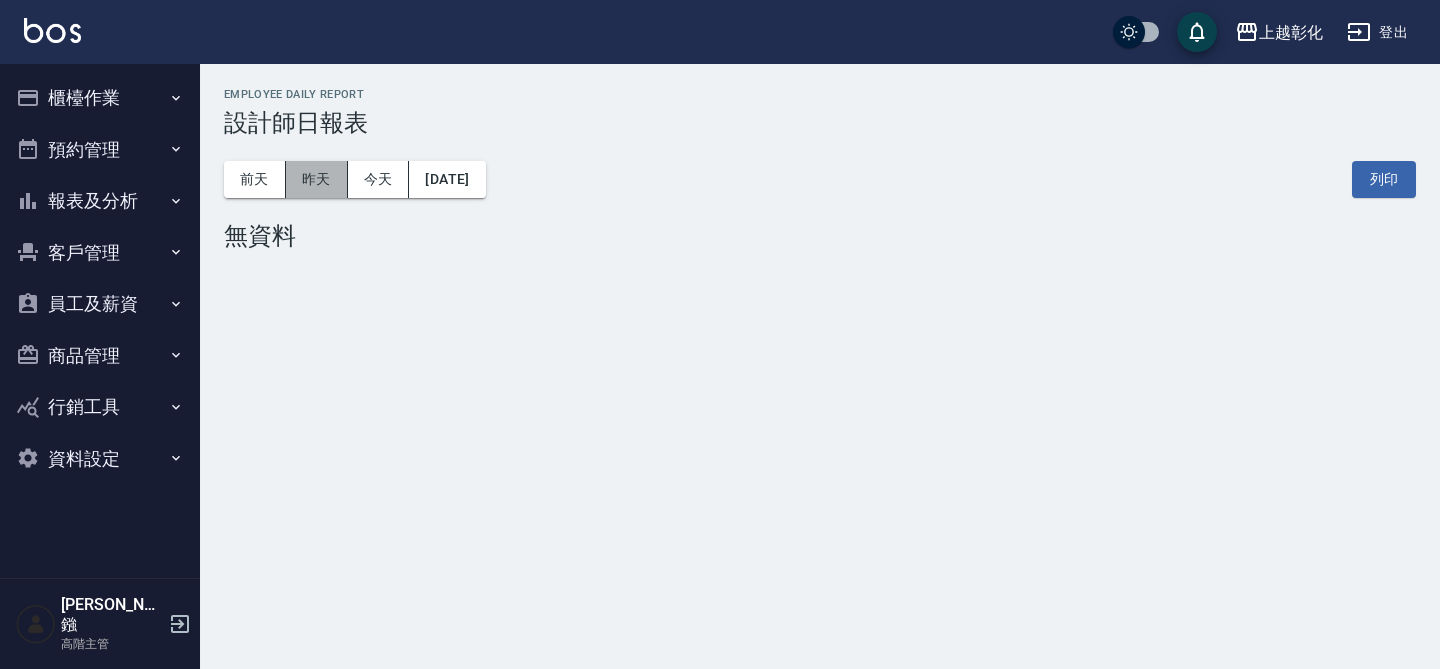 click on "昨天" at bounding box center [317, 179] 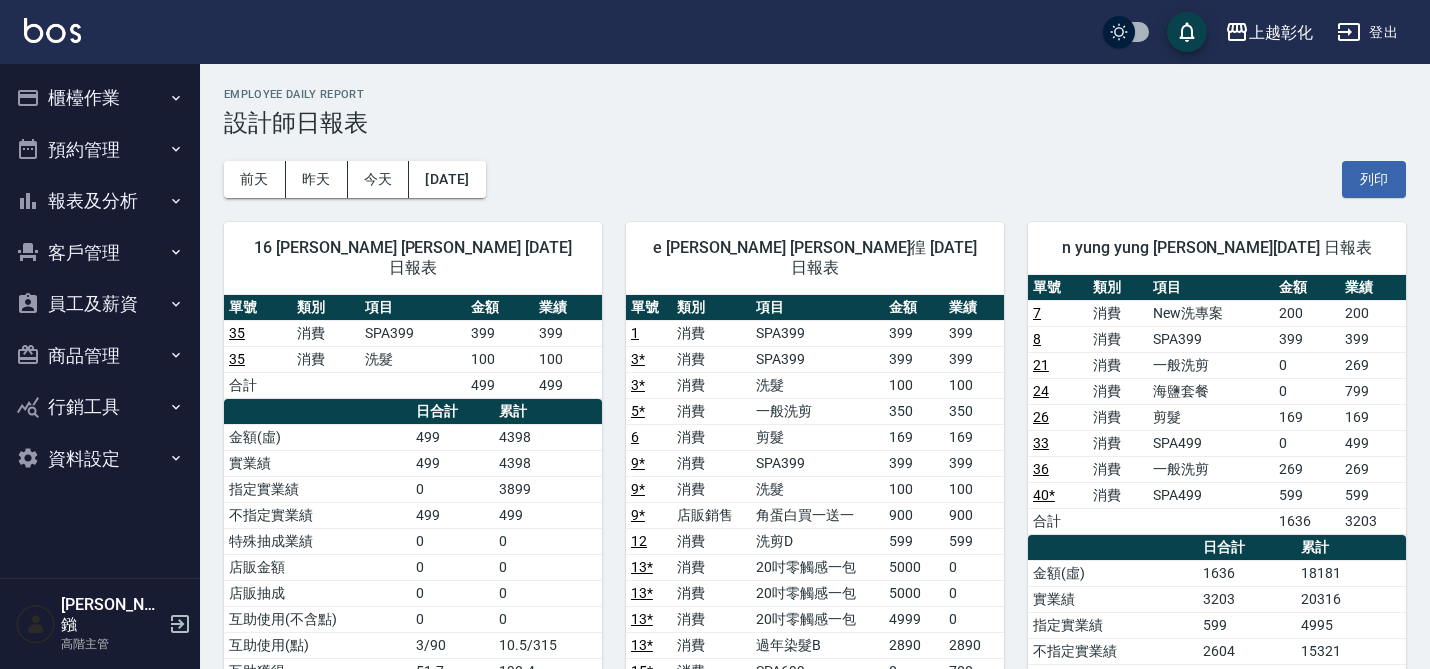 scroll, scrollTop: 0, scrollLeft: 0, axis: both 